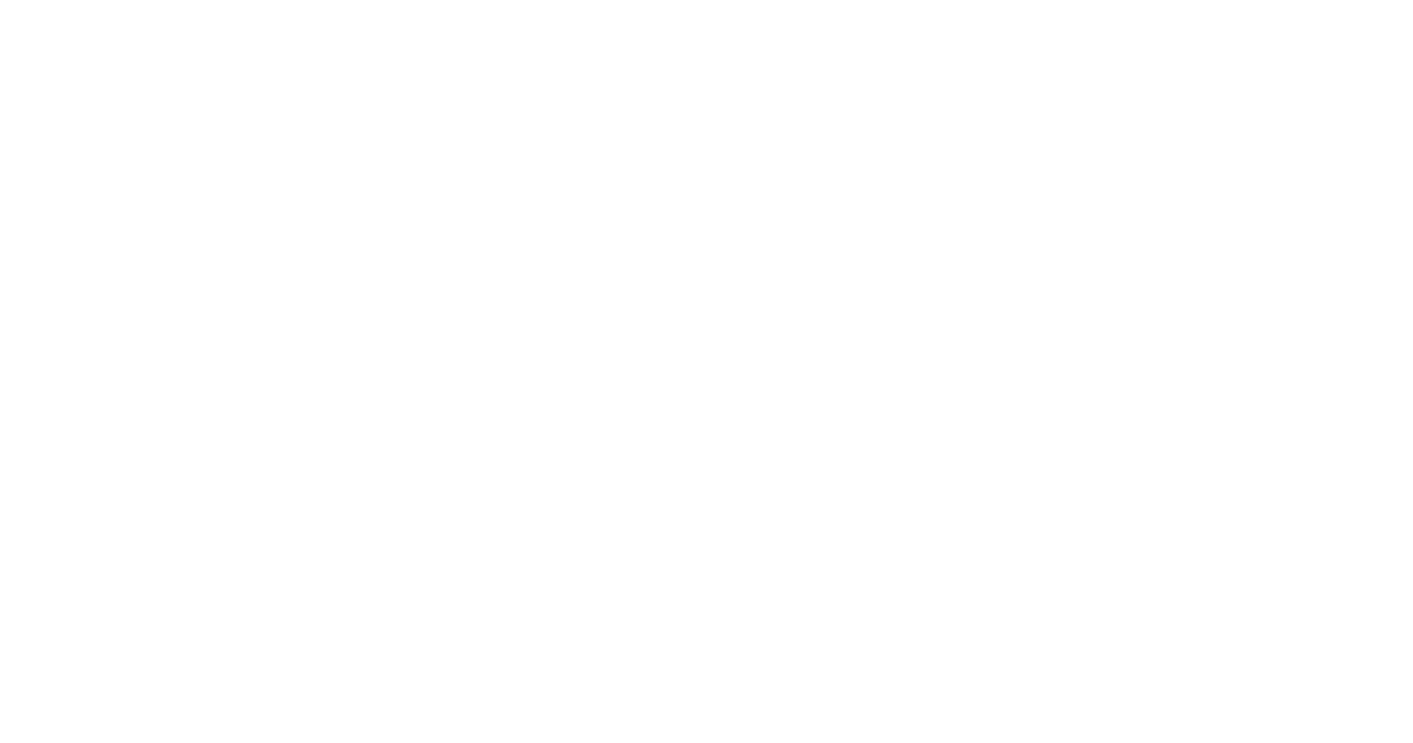 scroll, scrollTop: 0, scrollLeft: 0, axis: both 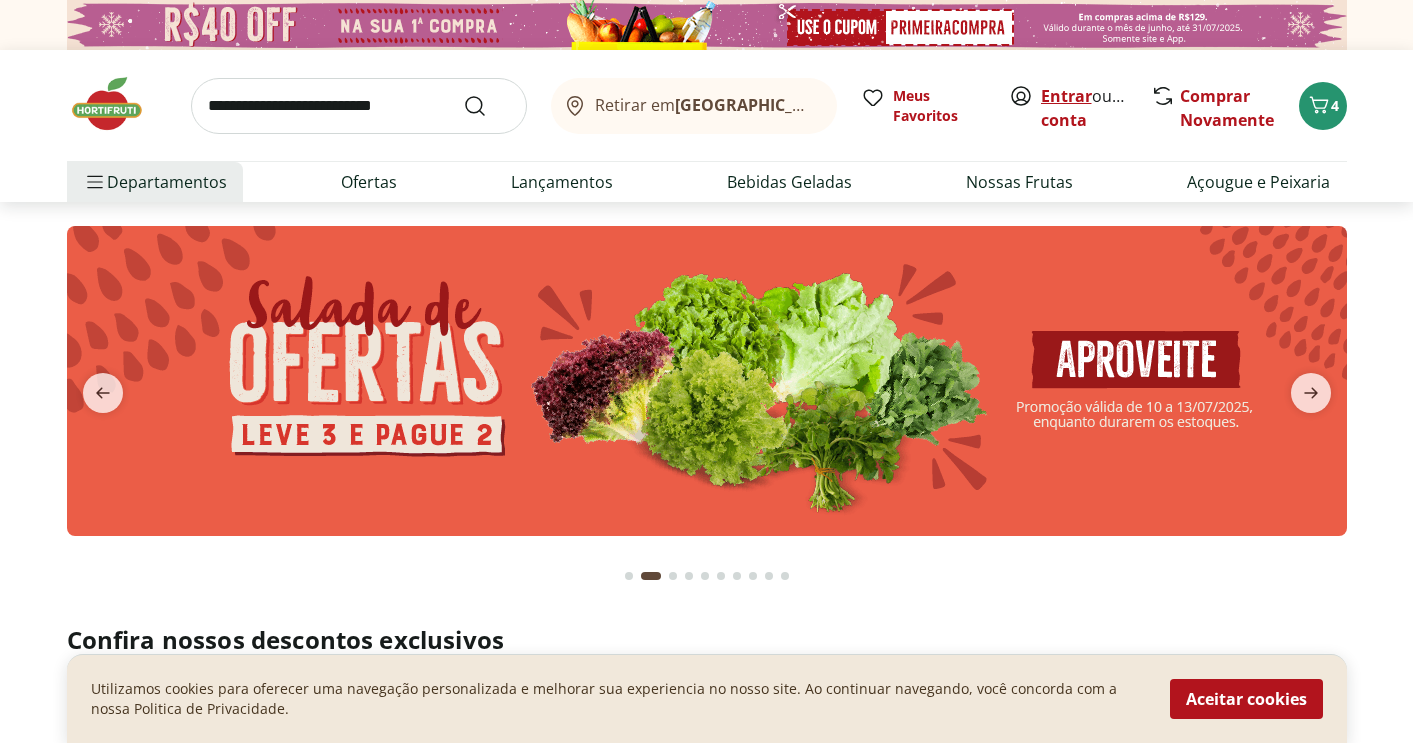 click on "Entrar" at bounding box center [1066, 96] 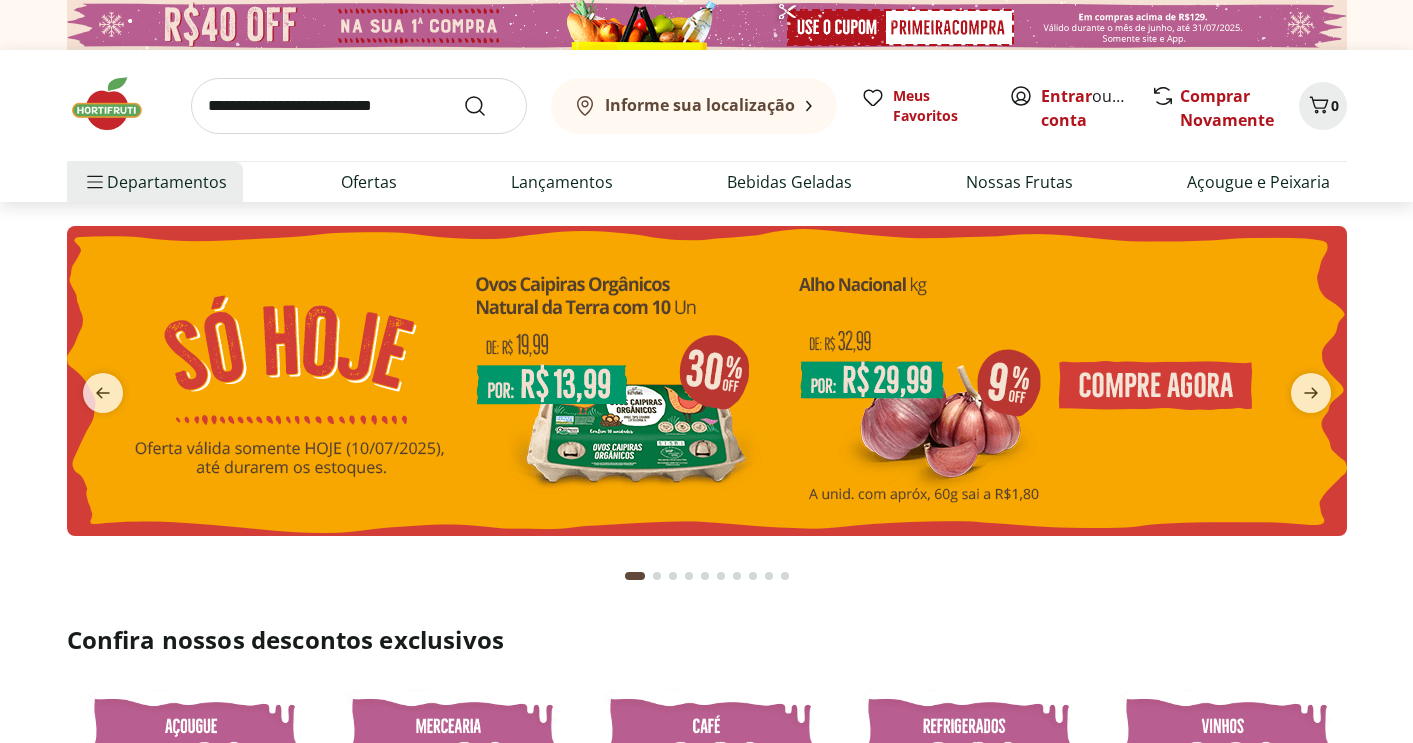 scroll, scrollTop: 0, scrollLeft: 0, axis: both 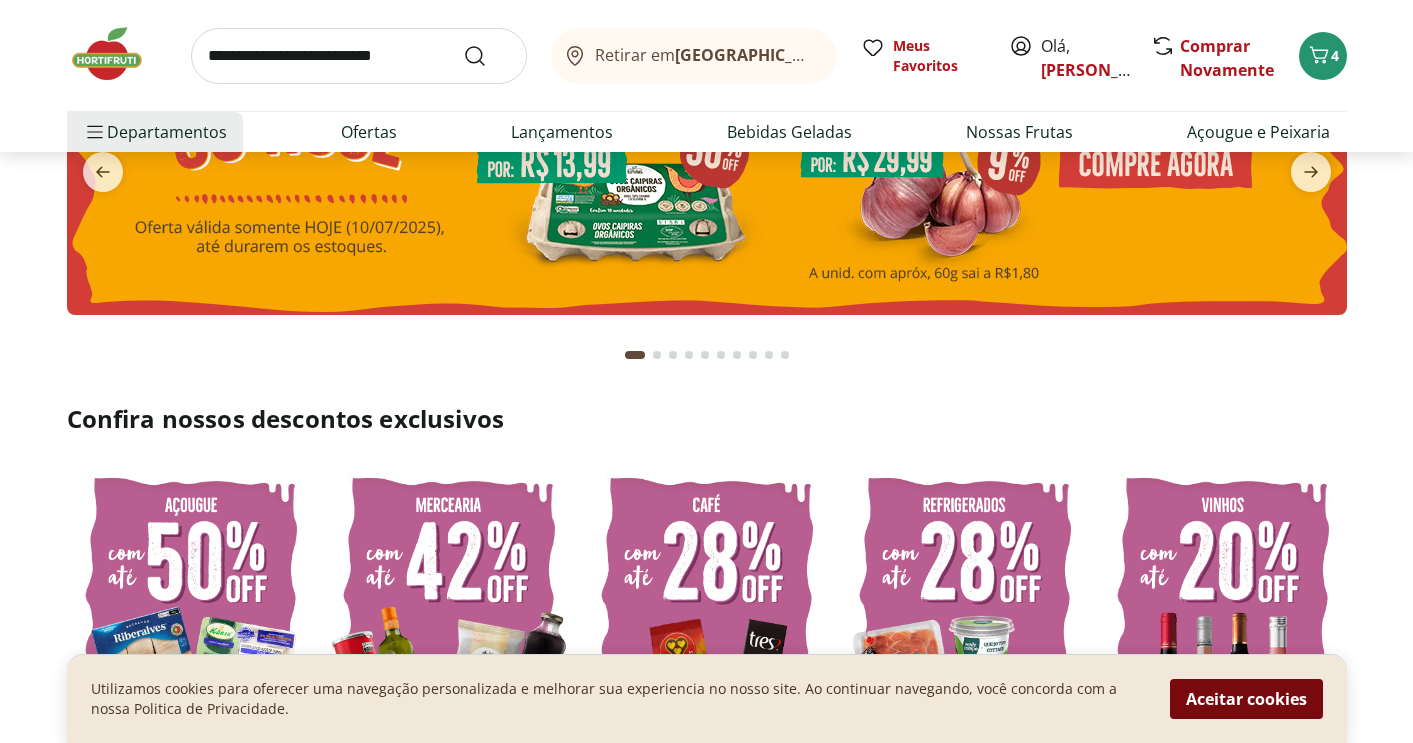 click on "Aceitar cookies" at bounding box center [1246, 699] 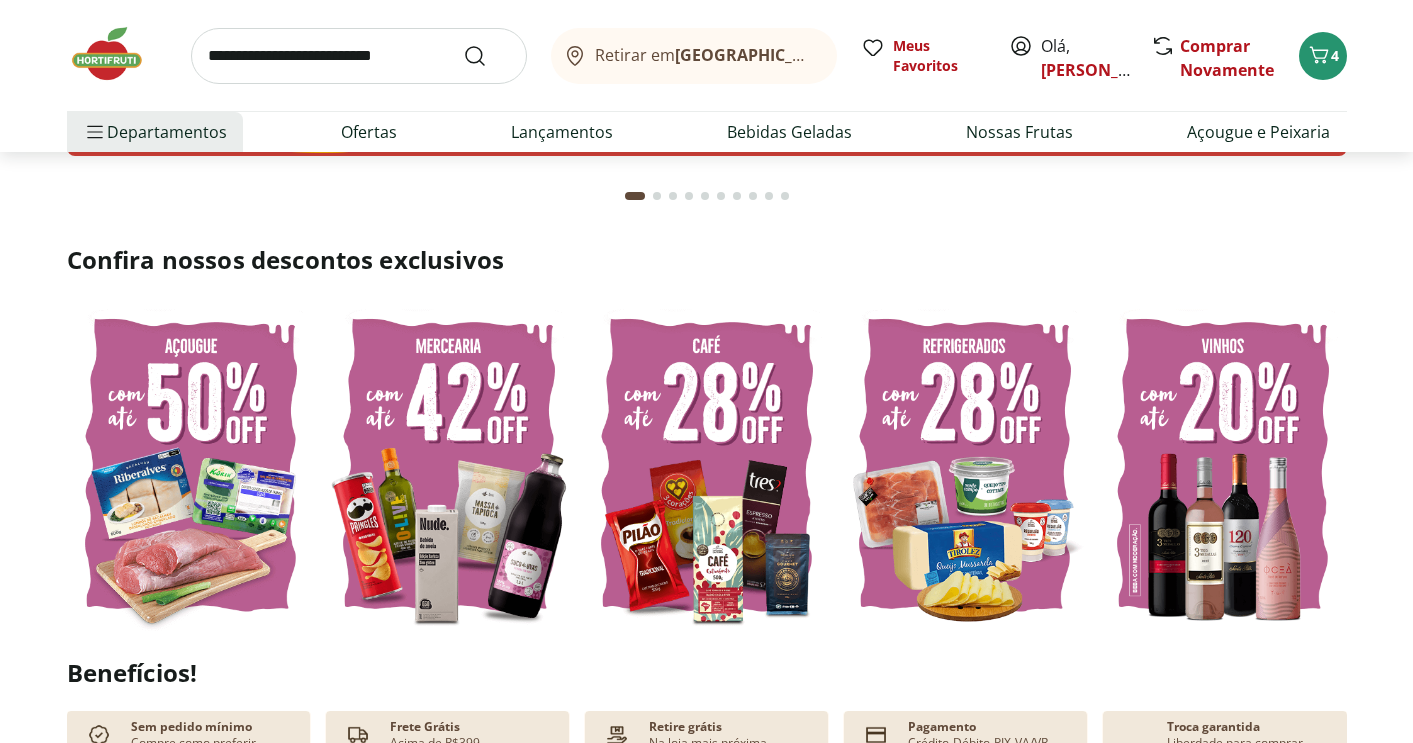 scroll, scrollTop: 384, scrollLeft: 0, axis: vertical 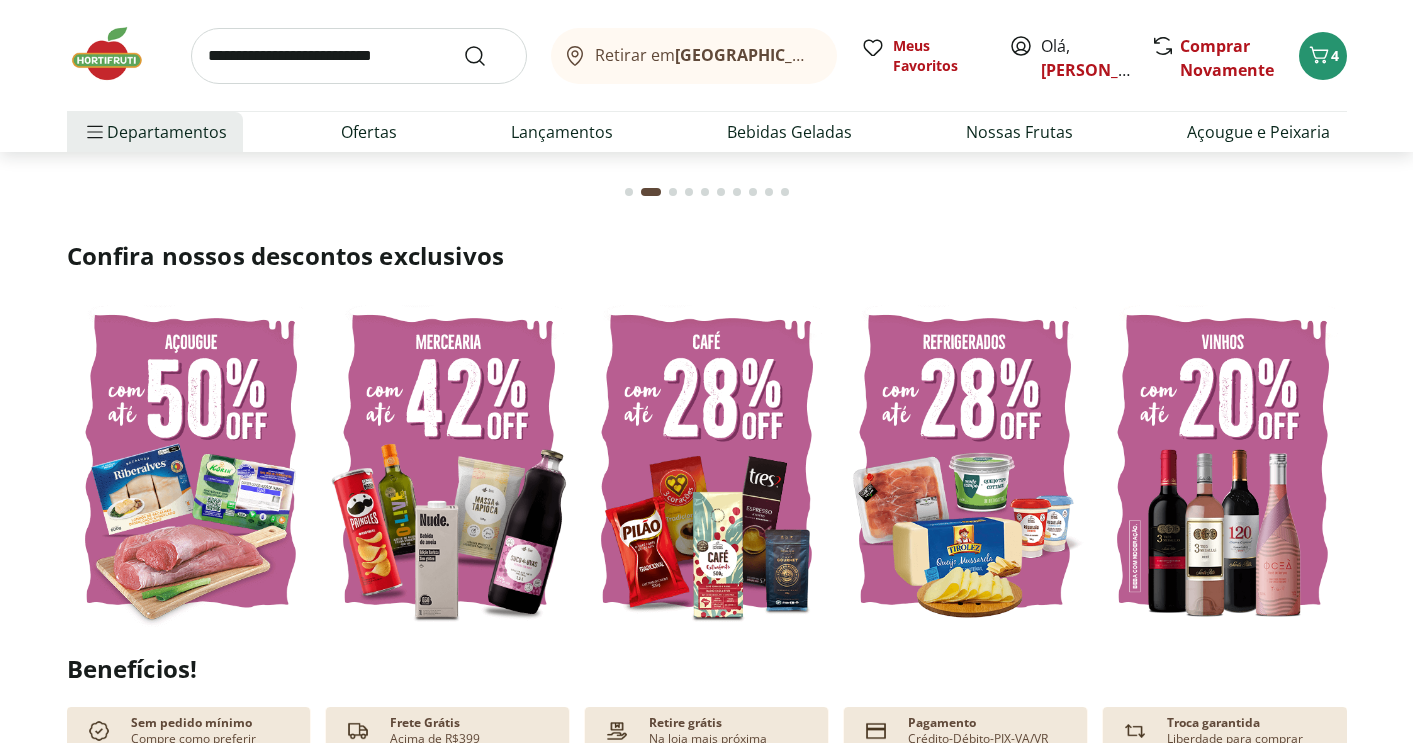 click at bounding box center (191, 461) 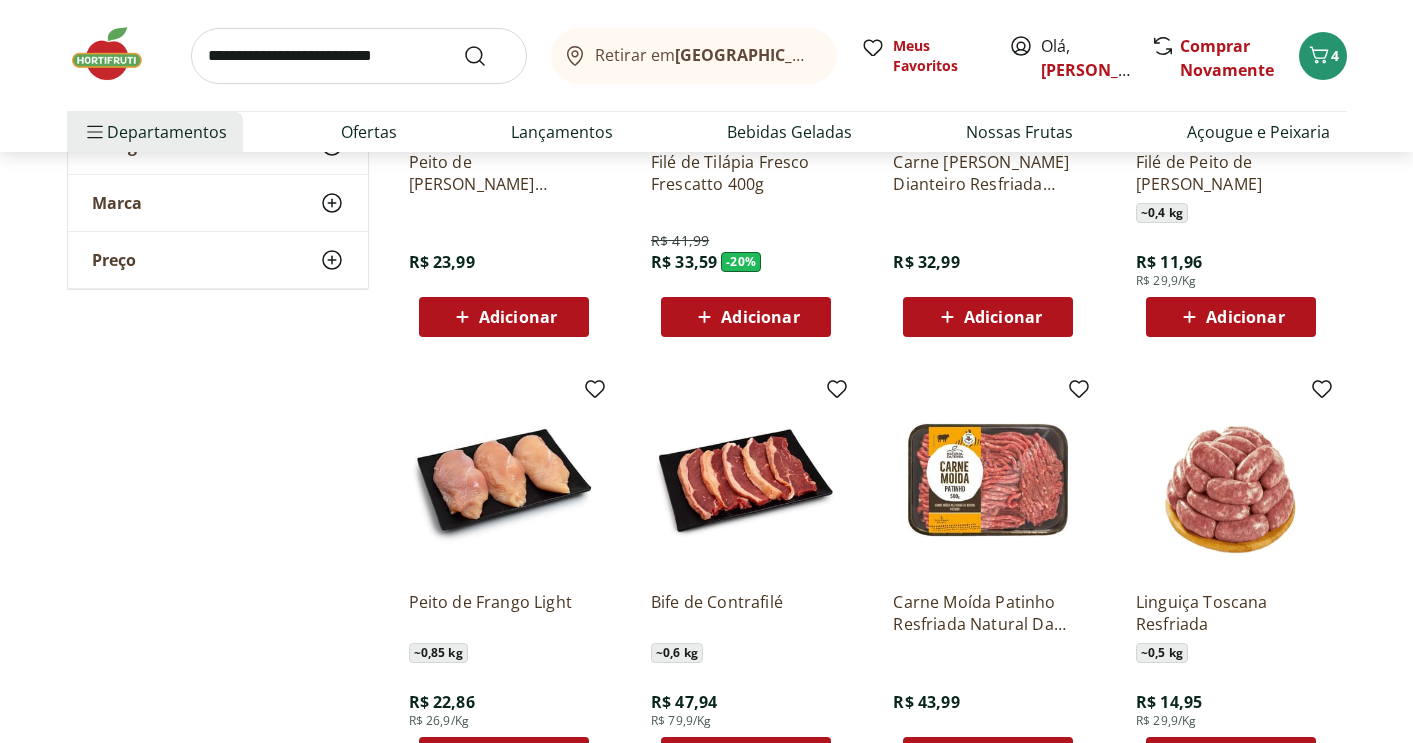 scroll, scrollTop: 0, scrollLeft: 0, axis: both 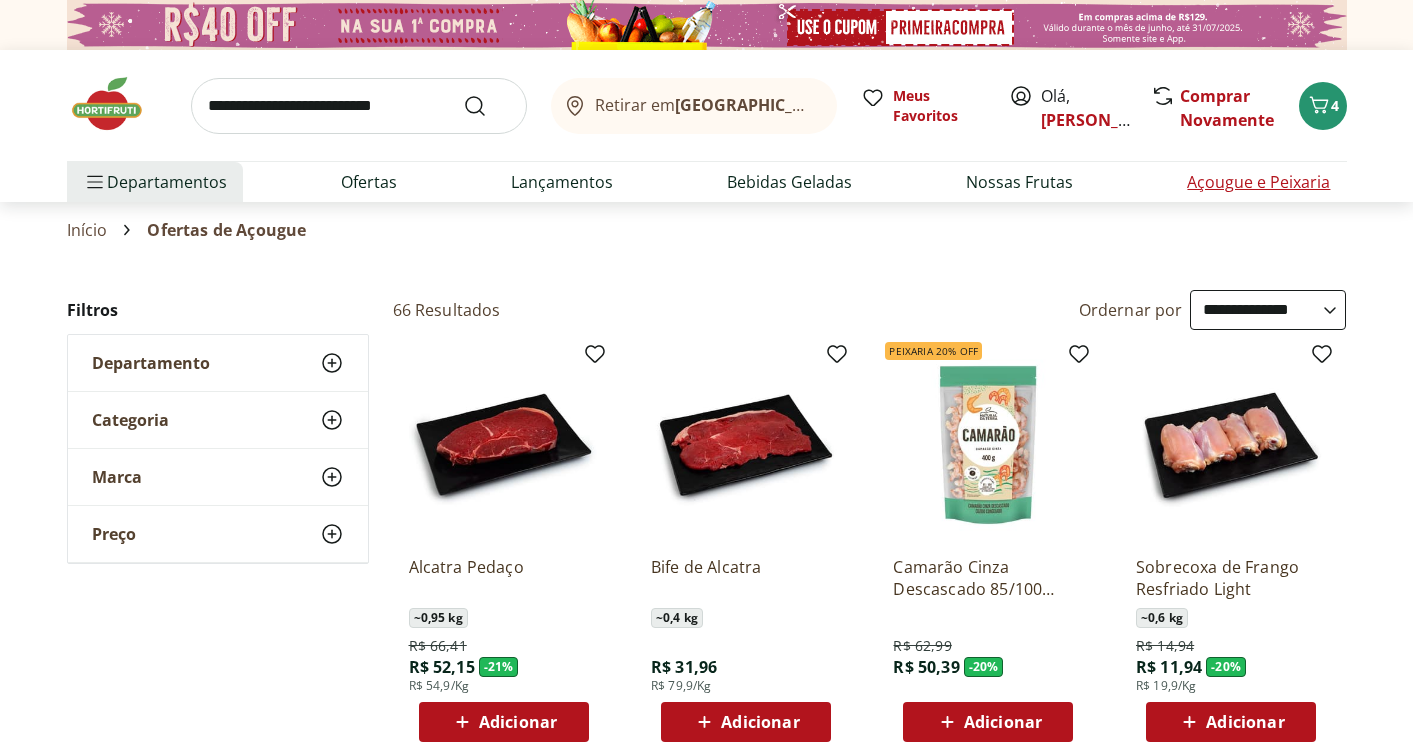 select on "*********" 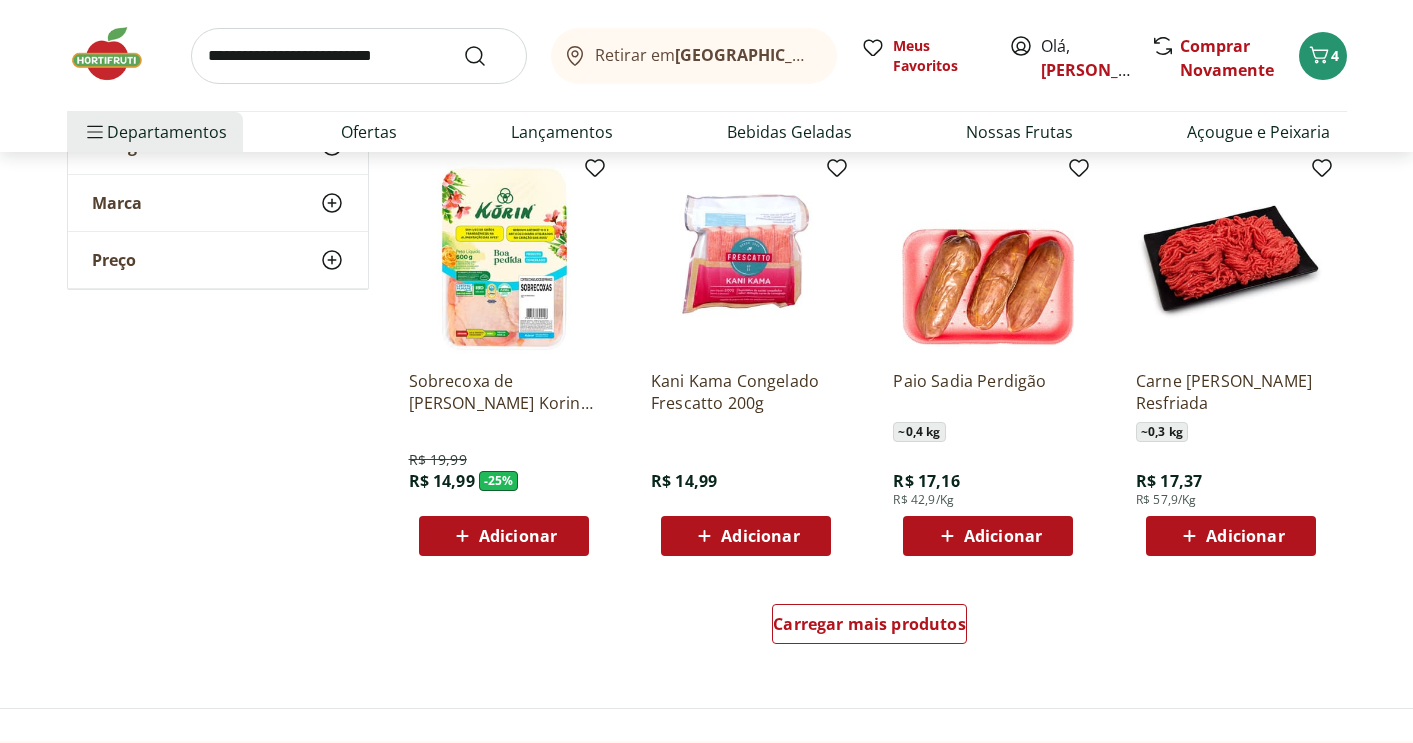 scroll, scrollTop: 1185, scrollLeft: 0, axis: vertical 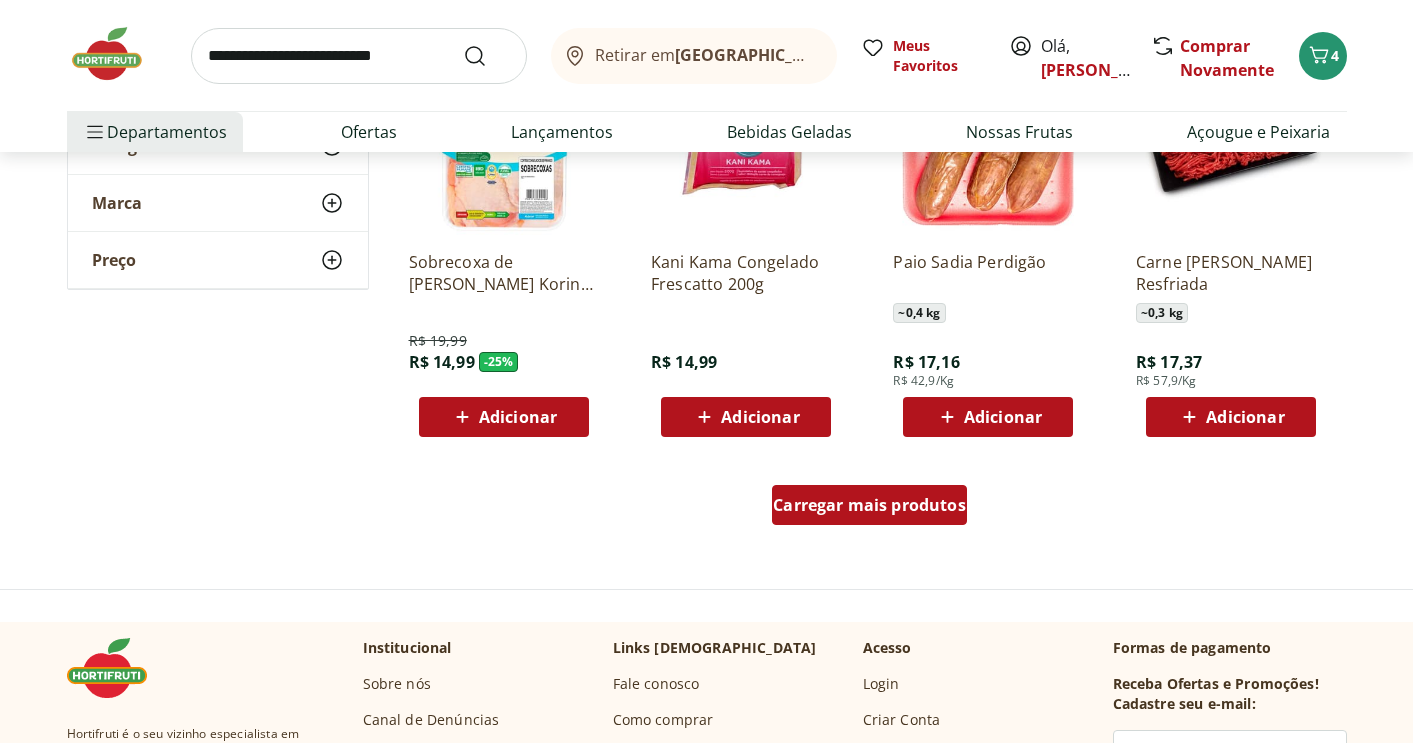 click on "Carregar mais produtos" at bounding box center (869, 505) 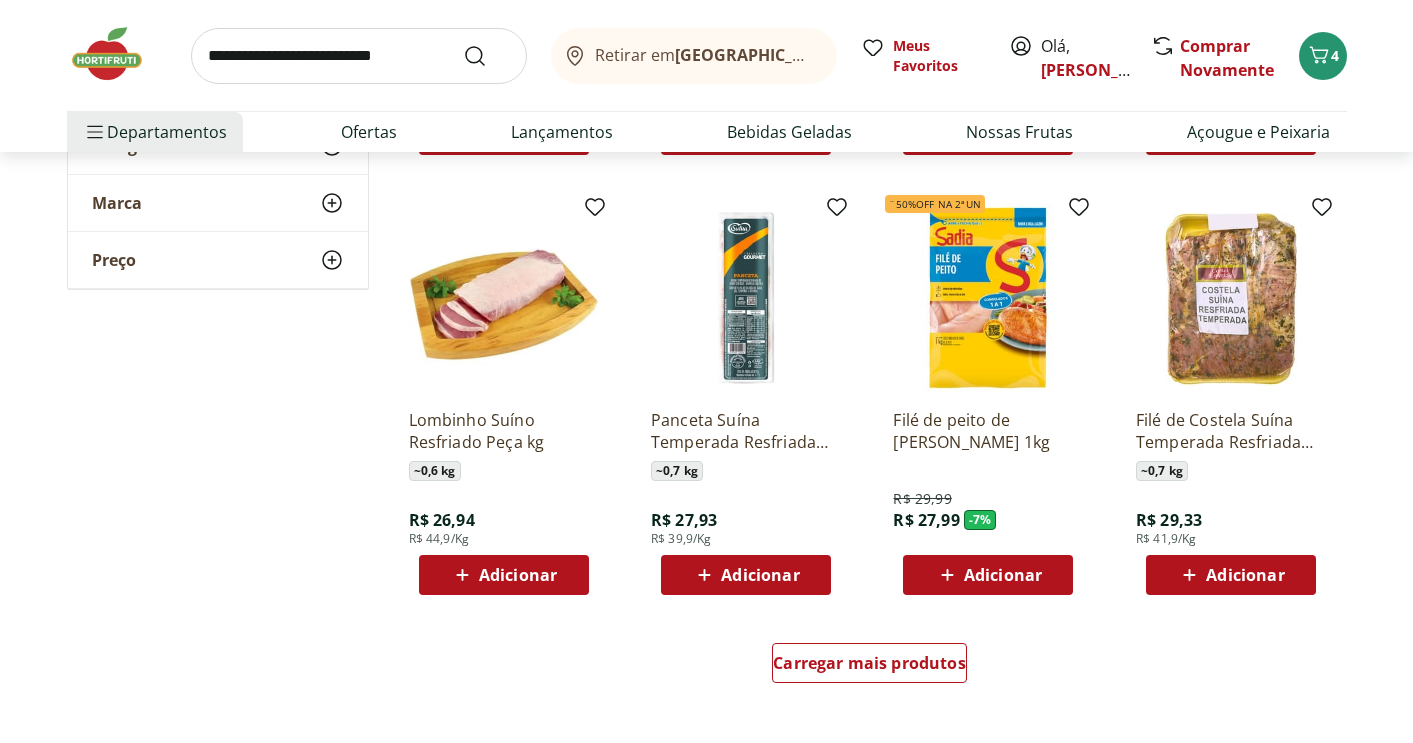 scroll, scrollTop: 2470, scrollLeft: 0, axis: vertical 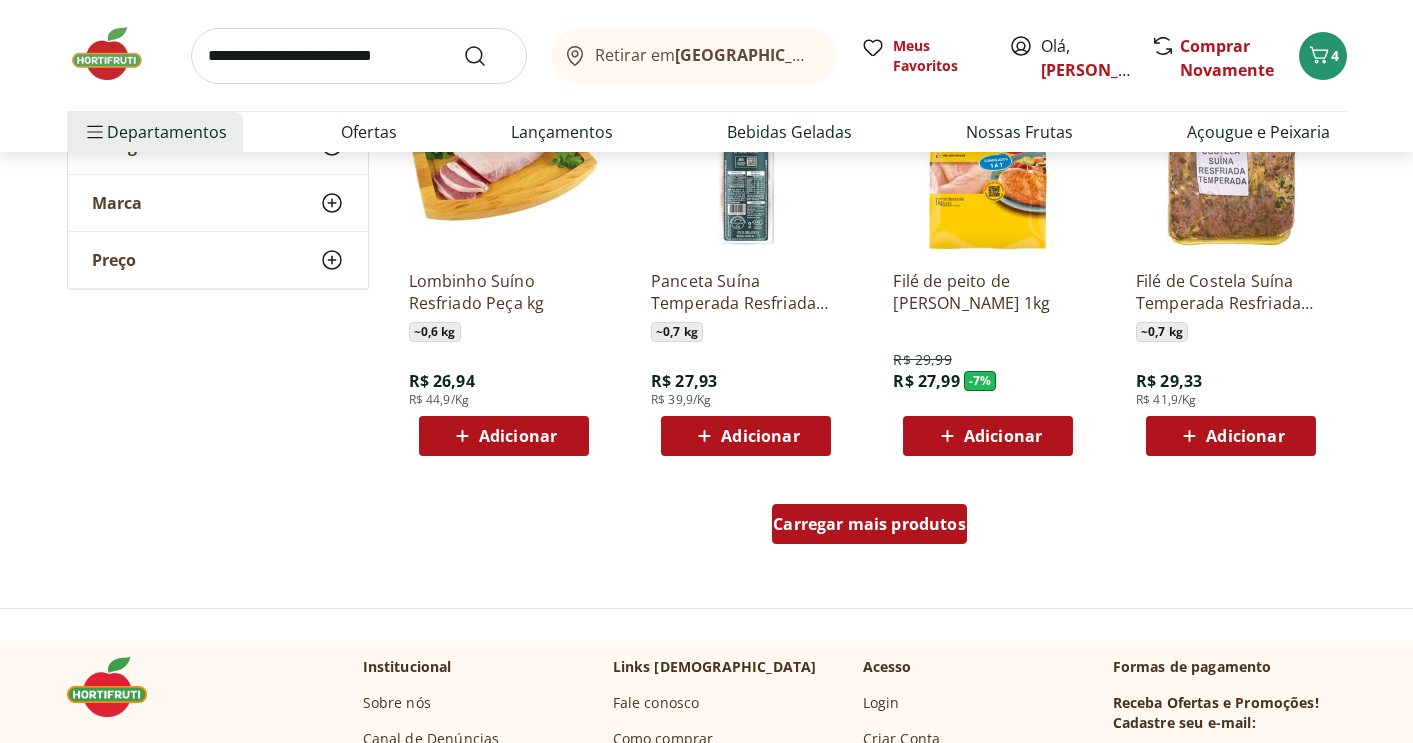 click on "Carregar mais produtos" at bounding box center (869, 524) 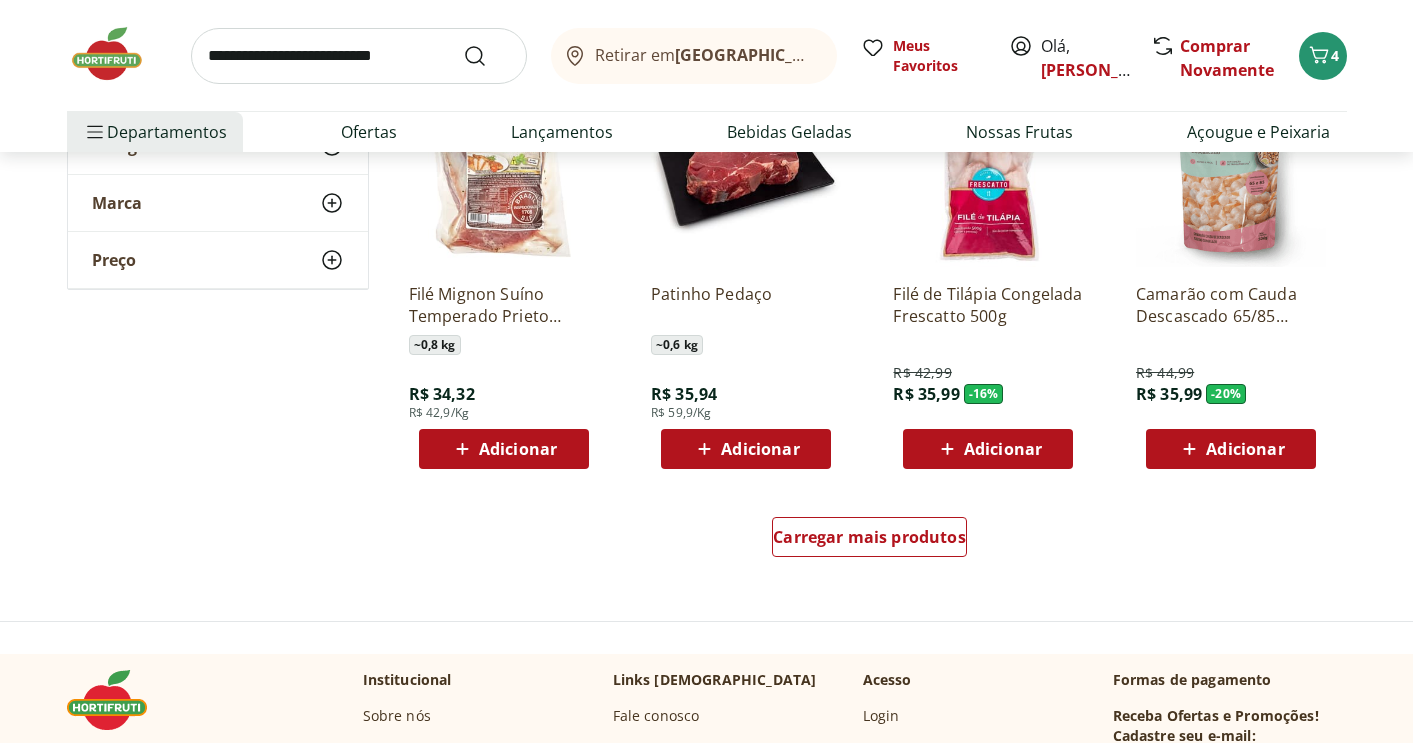 scroll, scrollTop: 3824, scrollLeft: 0, axis: vertical 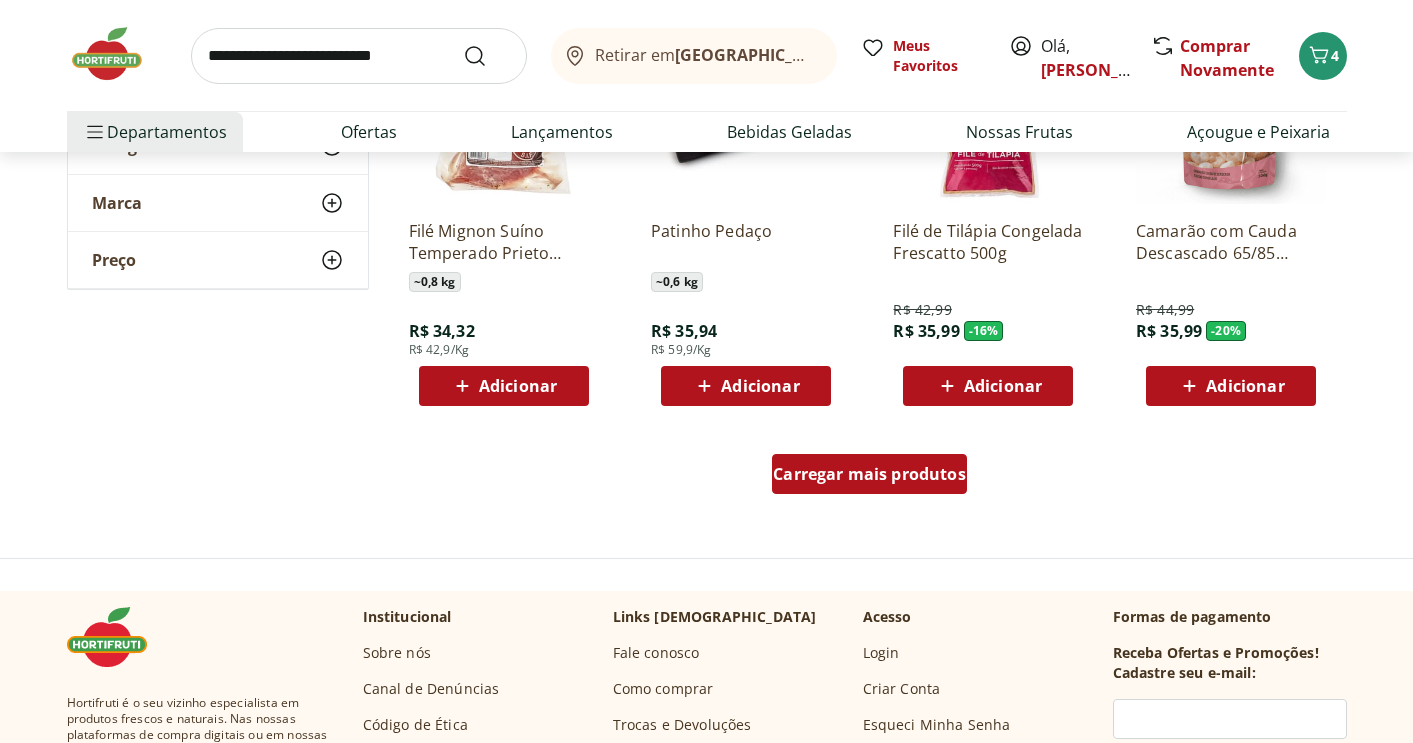 click on "Carregar mais produtos" at bounding box center (869, 474) 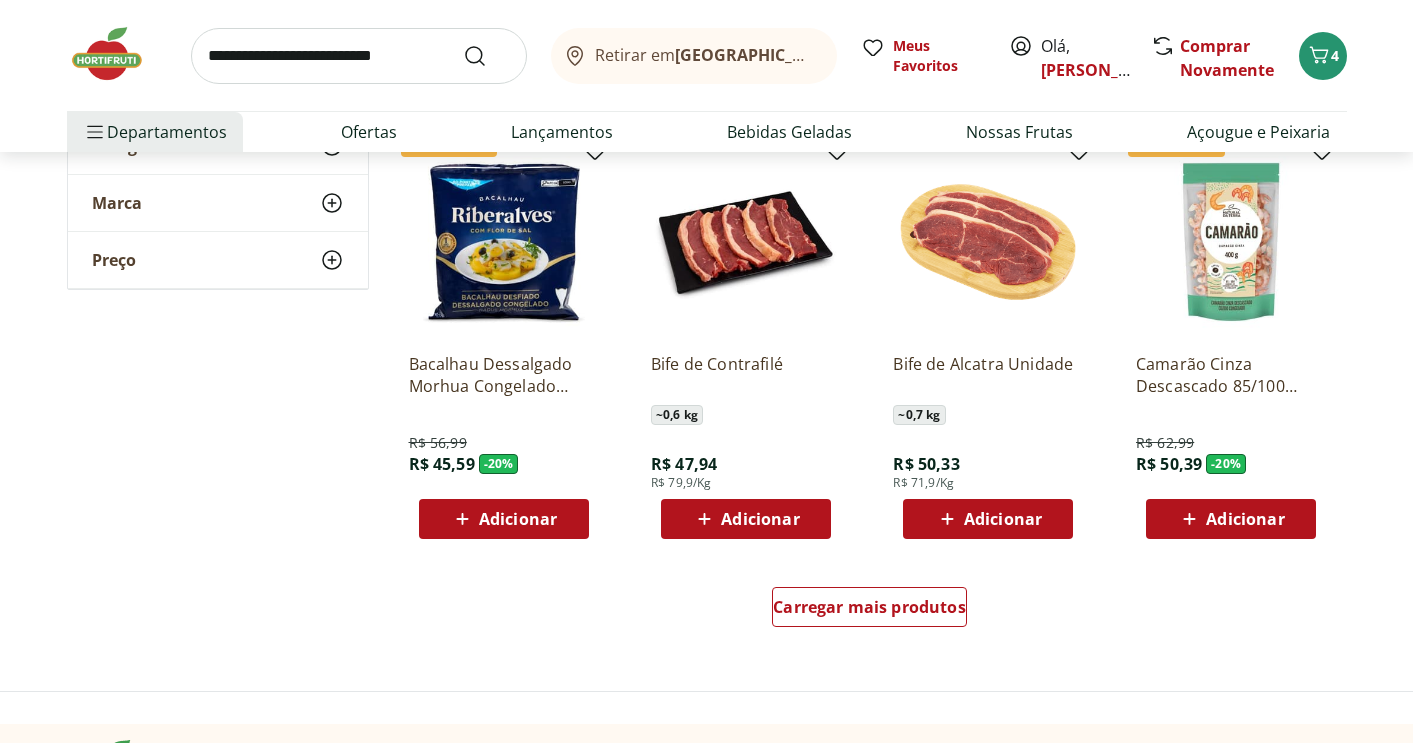 scroll, scrollTop: 5253, scrollLeft: 0, axis: vertical 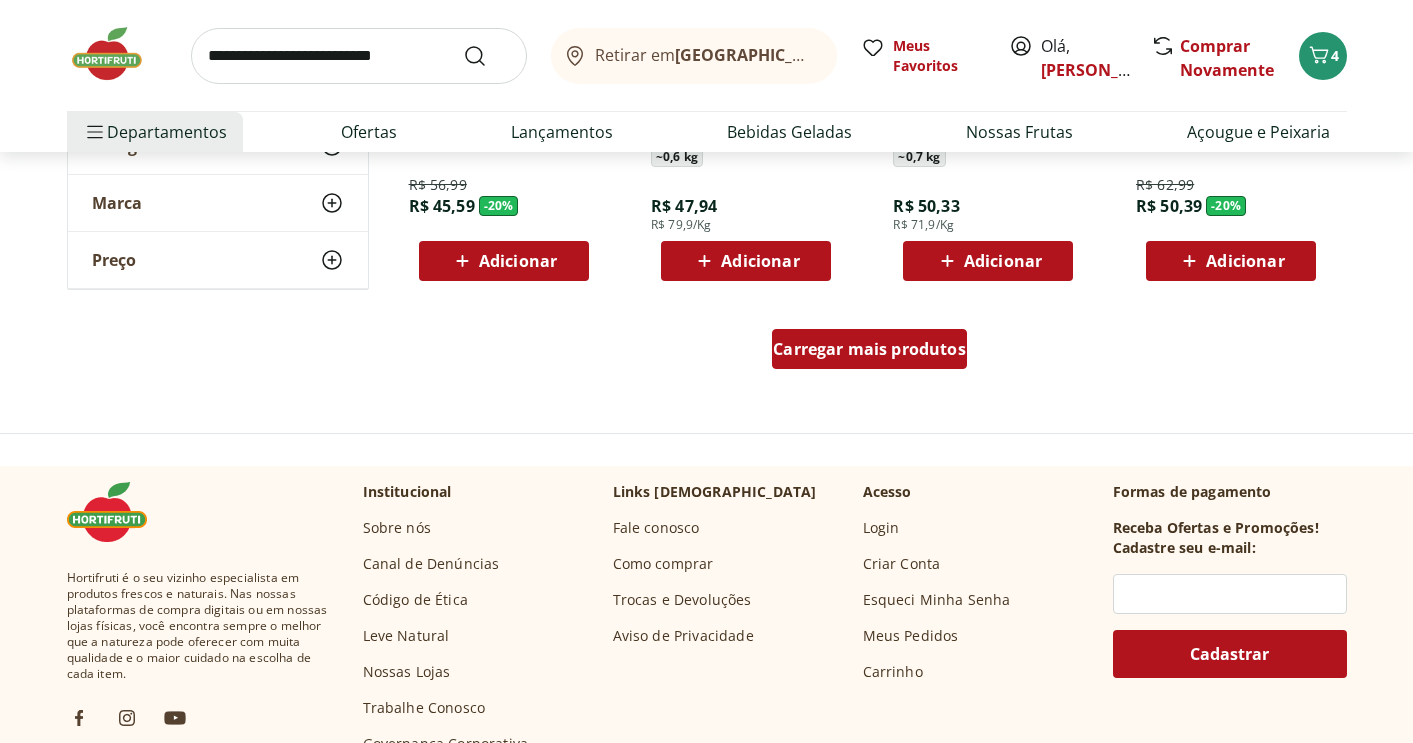 click on "Carregar mais produtos" at bounding box center [869, 349] 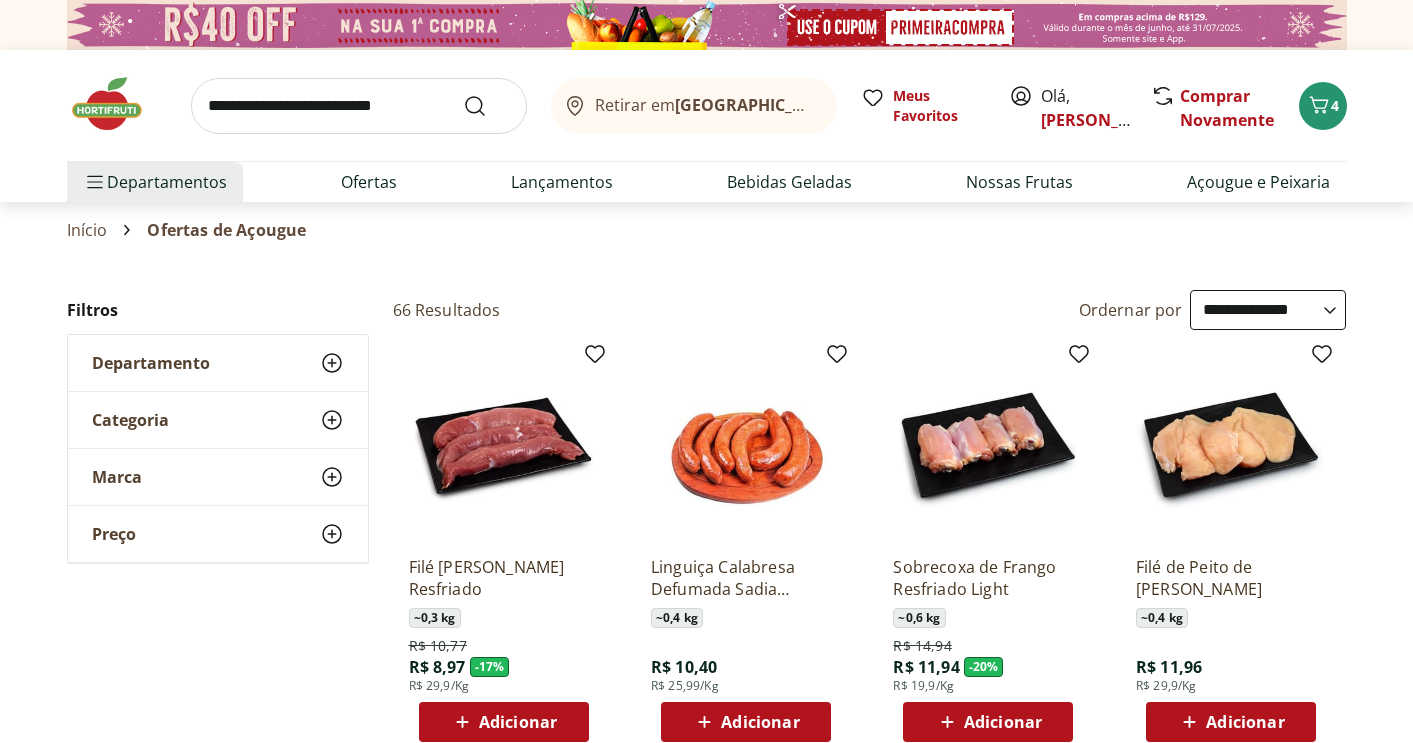 scroll, scrollTop: 0, scrollLeft: 0, axis: both 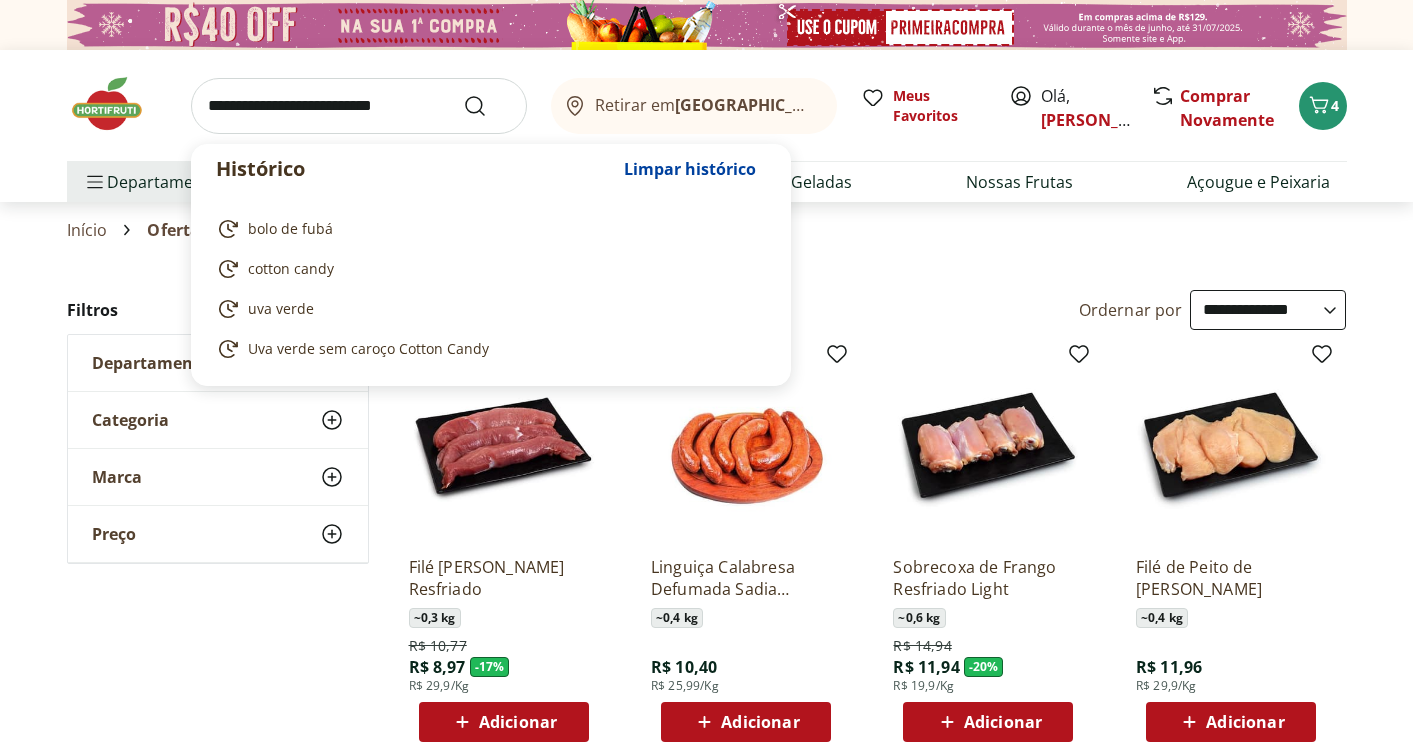 click at bounding box center (359, 106) 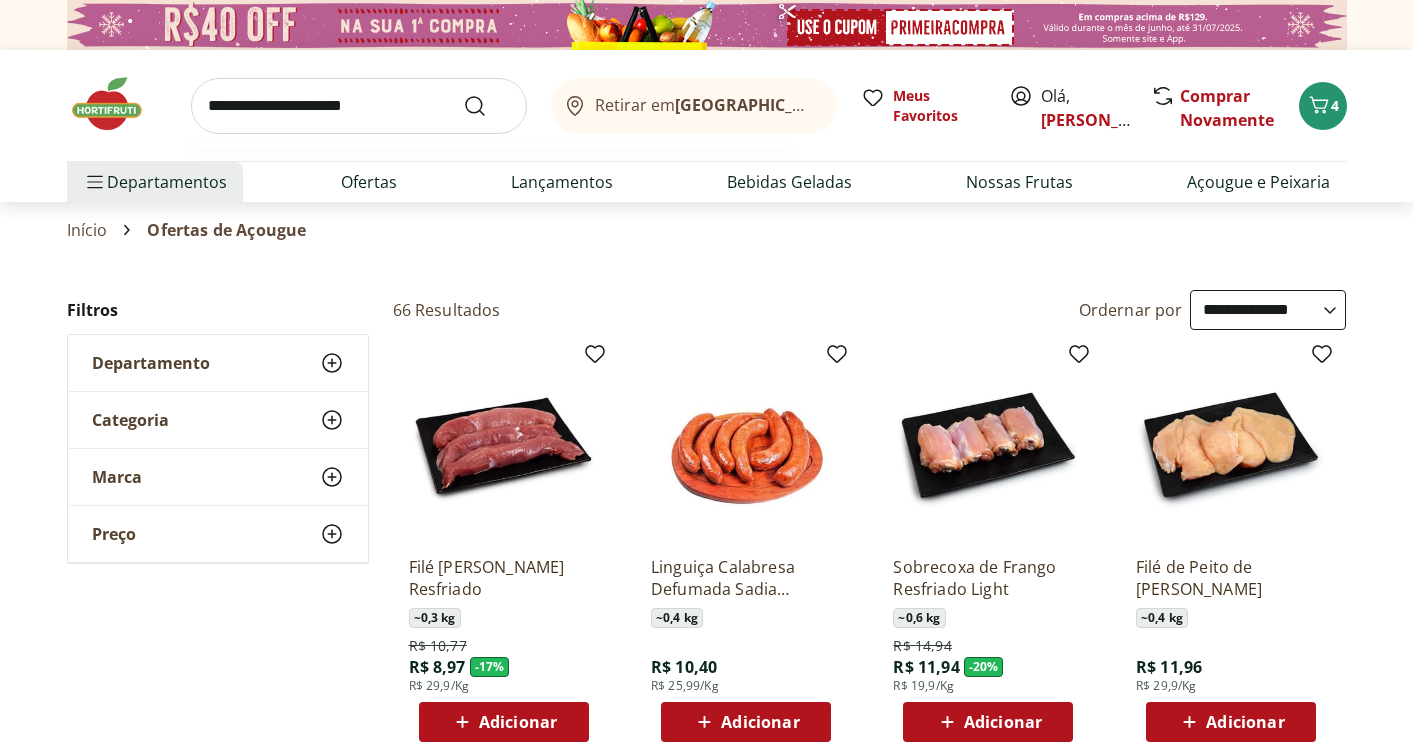 type on "**********" 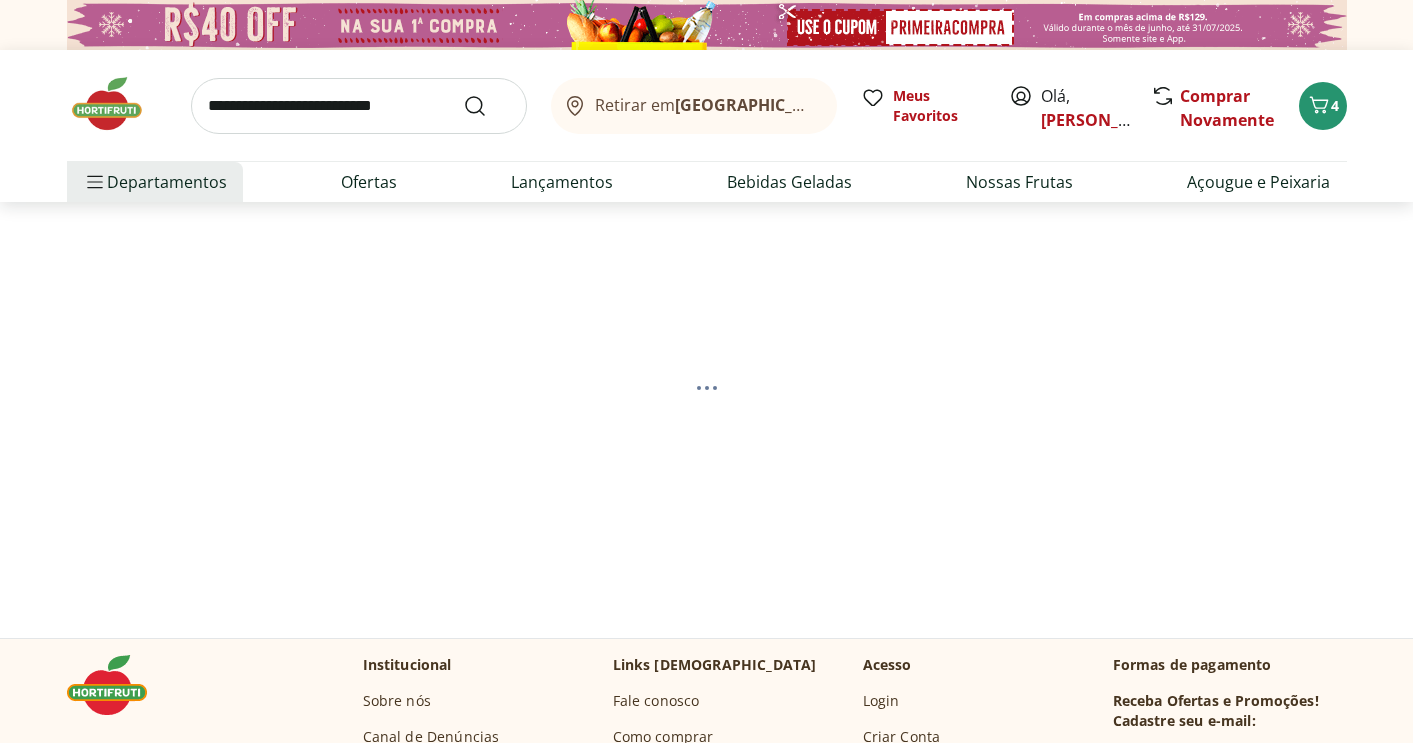 select on "**********" 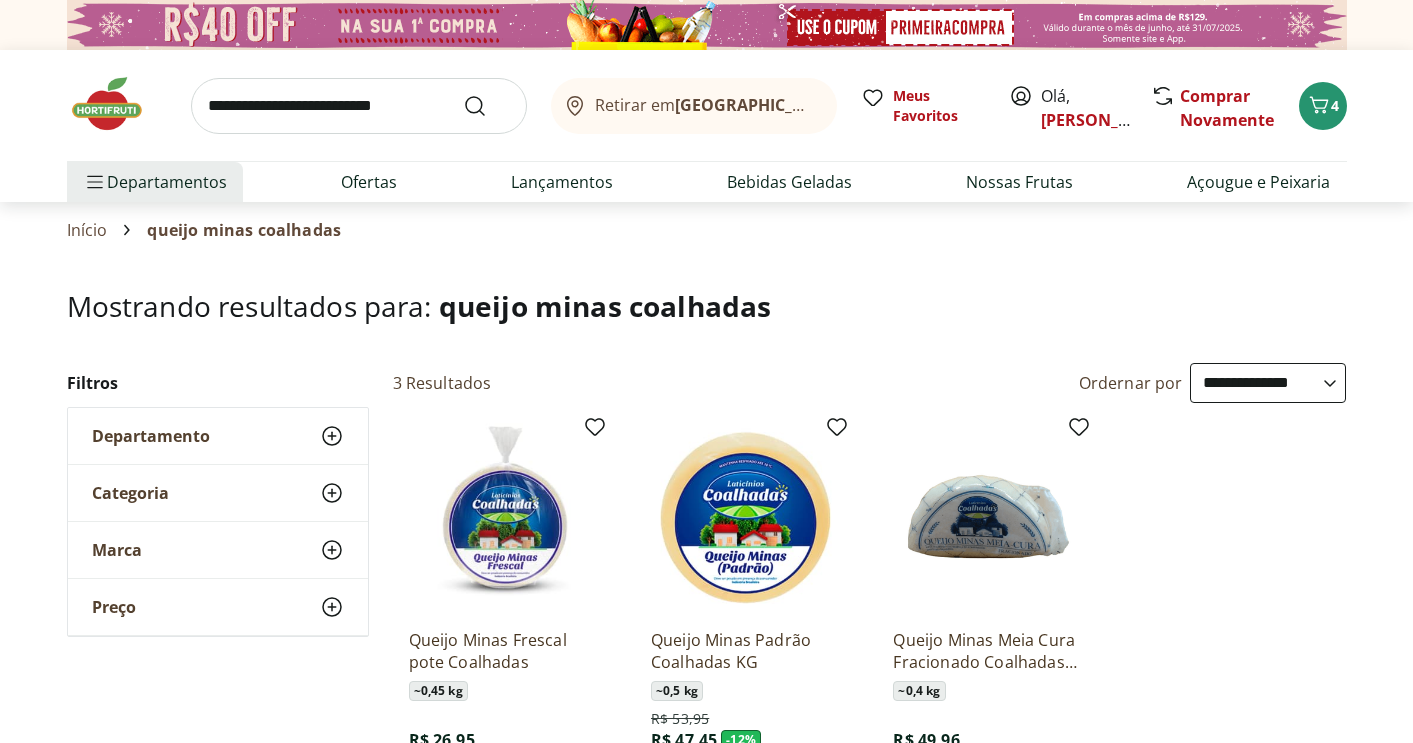 click at bounding box center (504, 518) 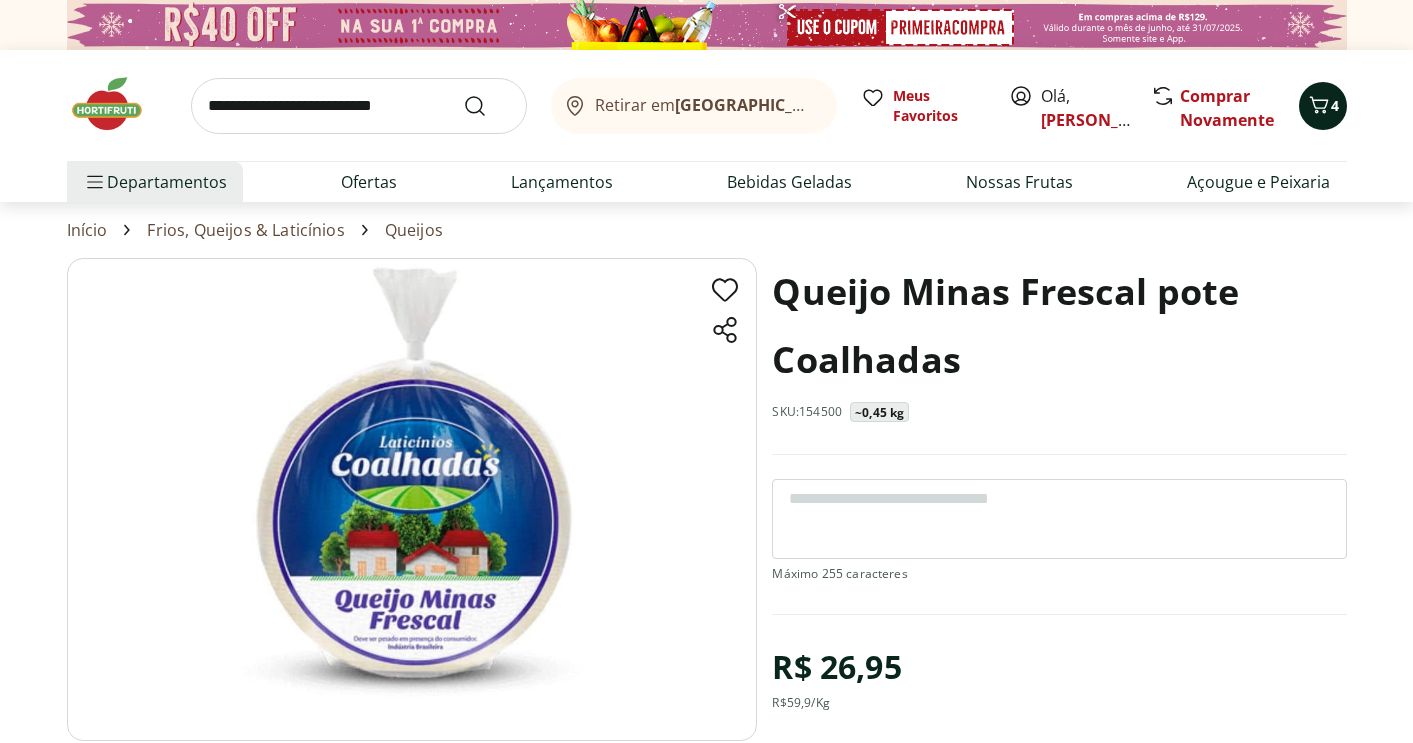 click 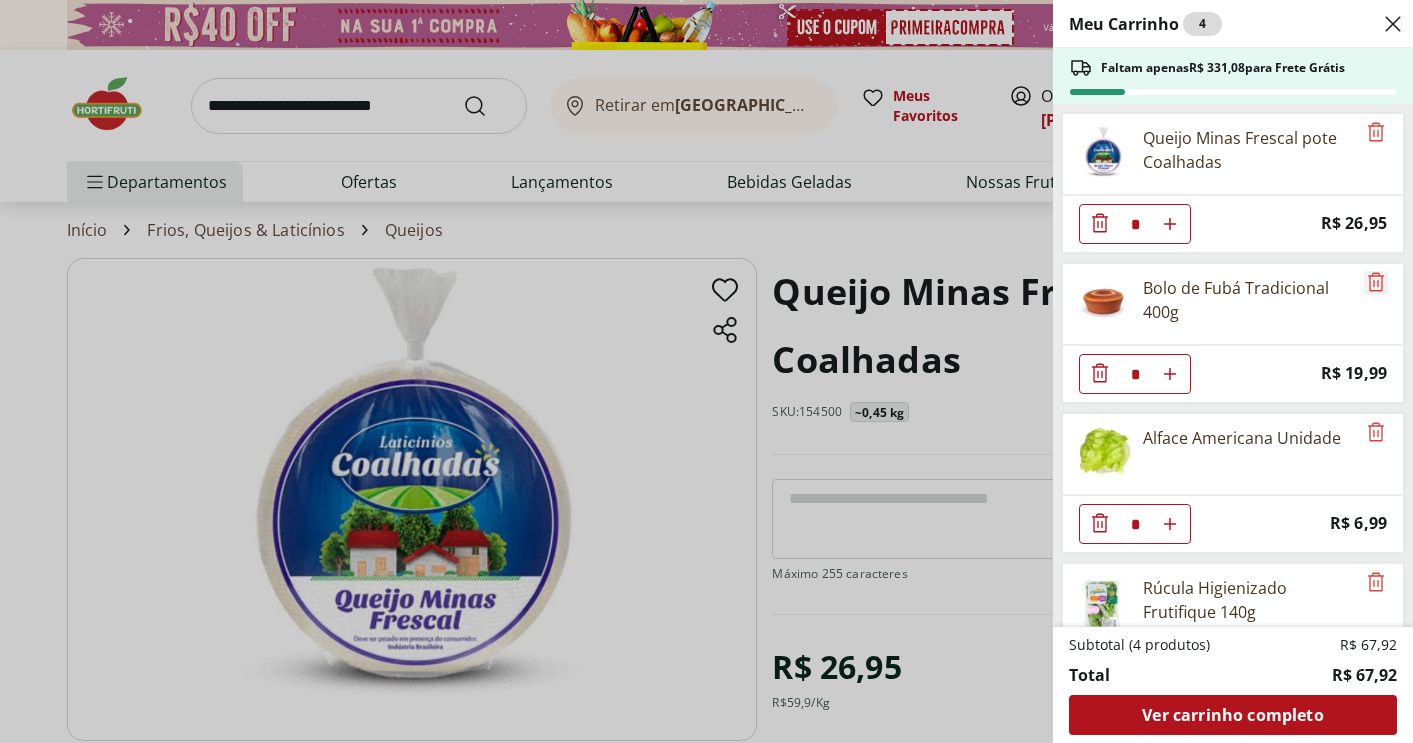 click 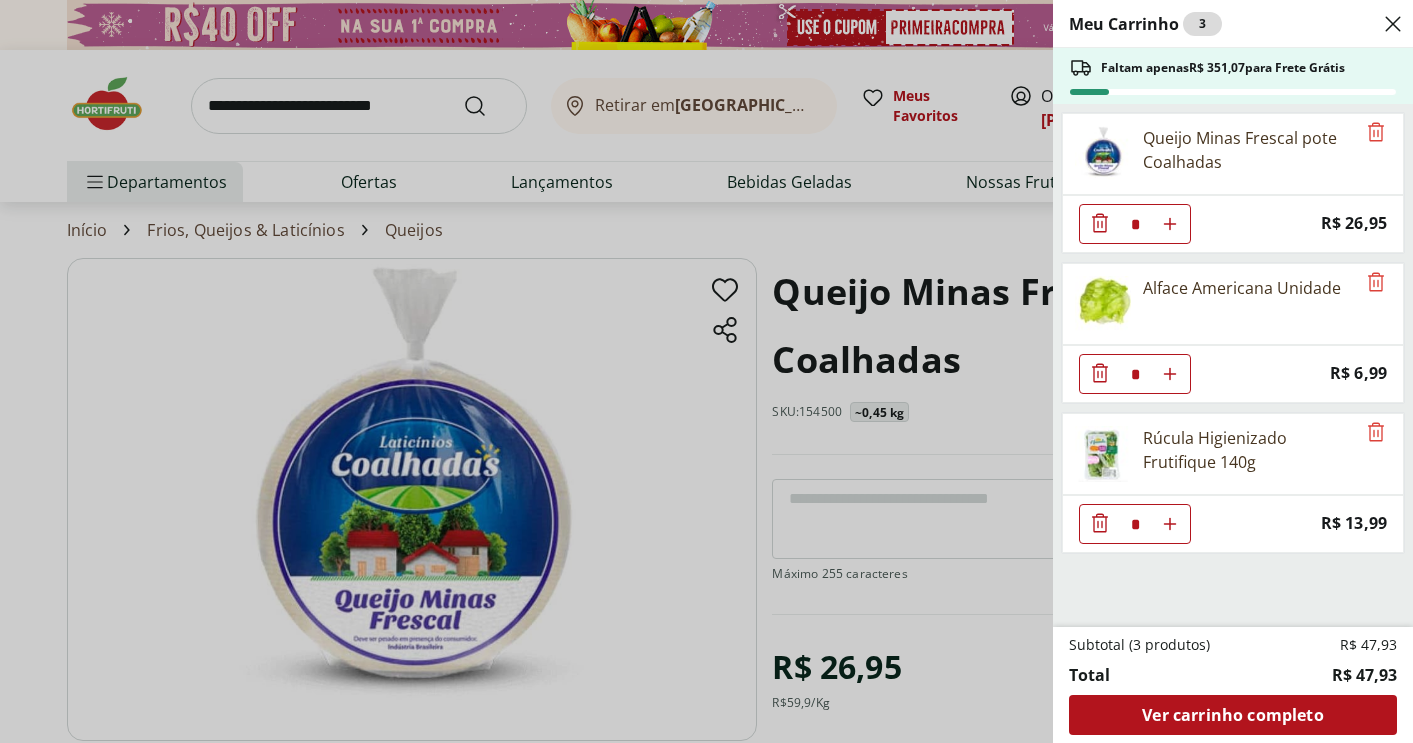 click on "Meu Carrinho 3 Faltam apenas  R$ 351,07  para Frete Grátis Queijo Minas Frescal pote Coalhadas * Price: R$ 26,95 Alface Americana Unidade * Price: R$ 6,99 Rúcula Higienizado Frutifique 140g * Price: R$ 13,99 Subtotal (3 produtos) R$ 47,93 Total R$ 47,93 Ver carrinho completo" at bounding box center (706, 371) 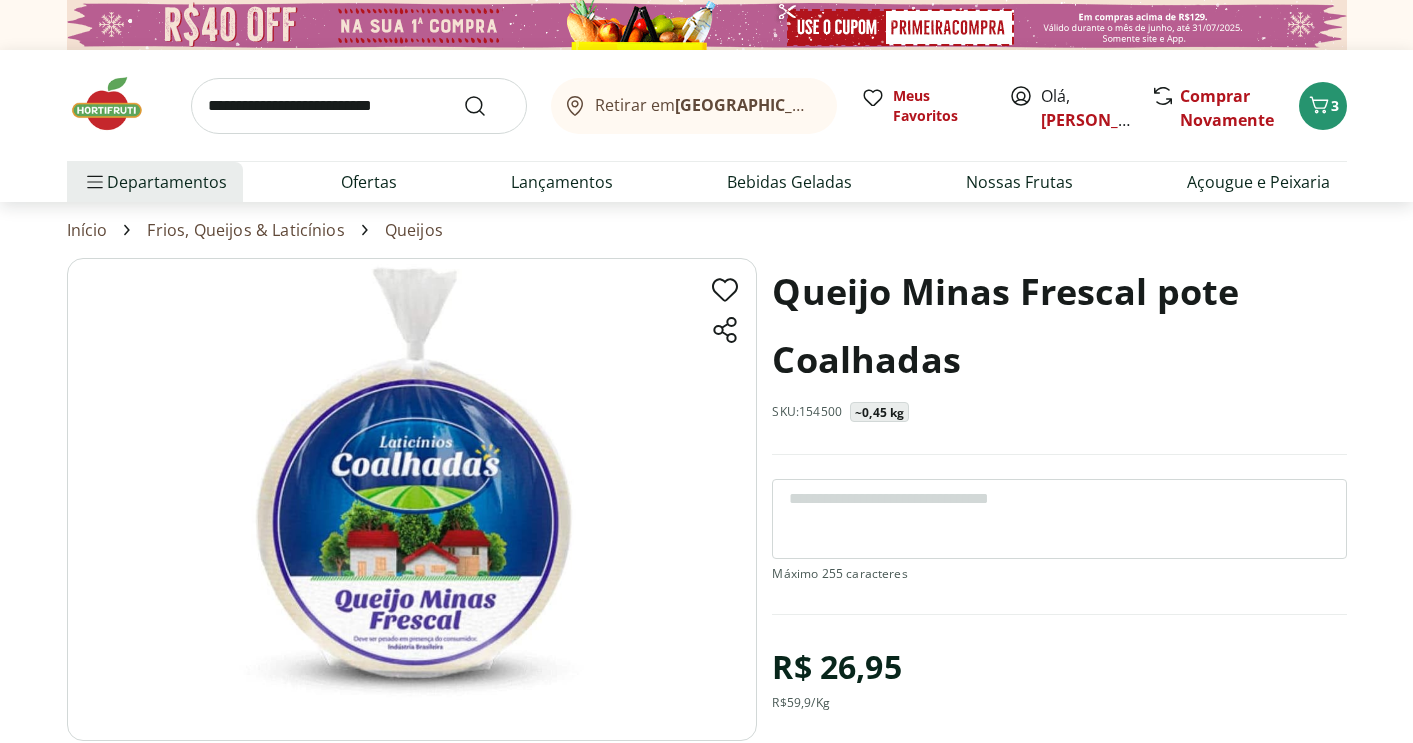 click on "[GEOGRAPHIC_DATA]/[GEOGRAPHIC_DATA]" at bounding box center [843, 105] 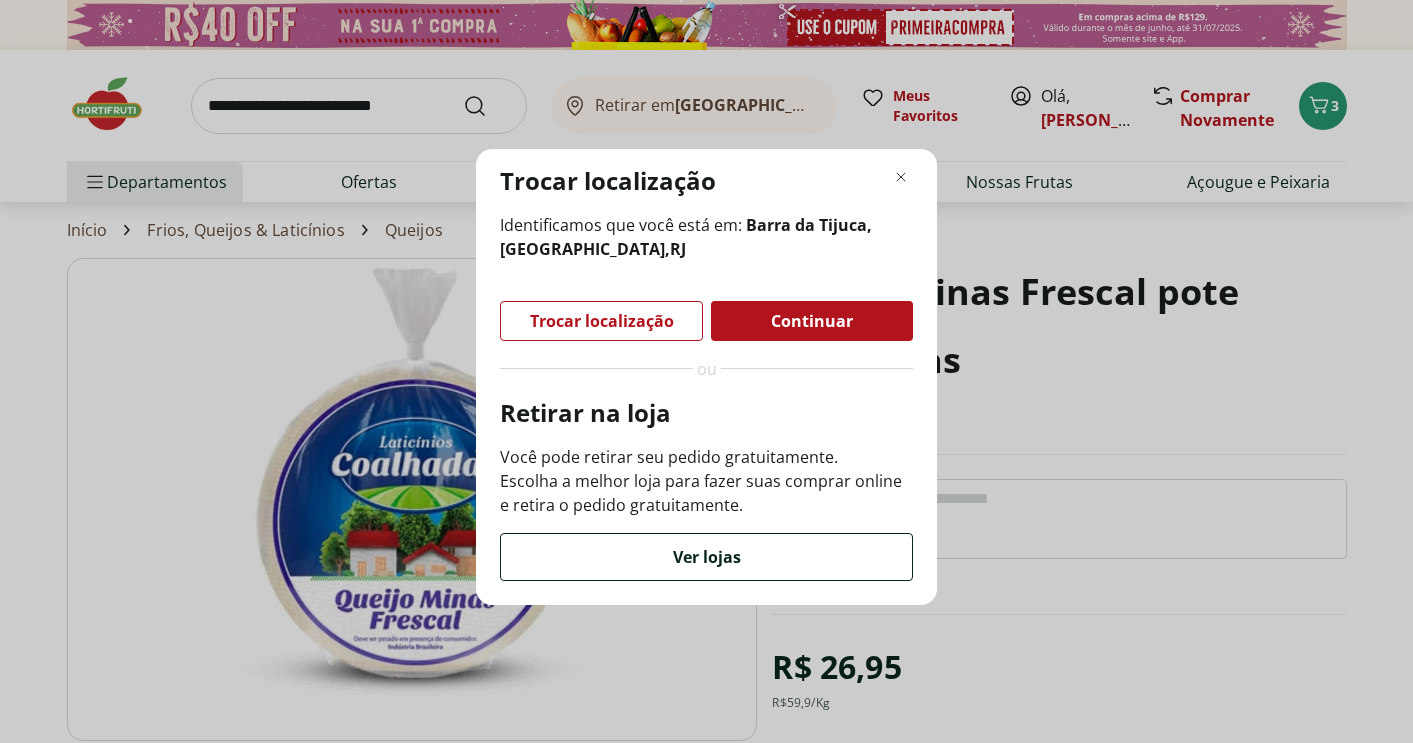 click on "Ver lojas" at bounding box center (707, 557) 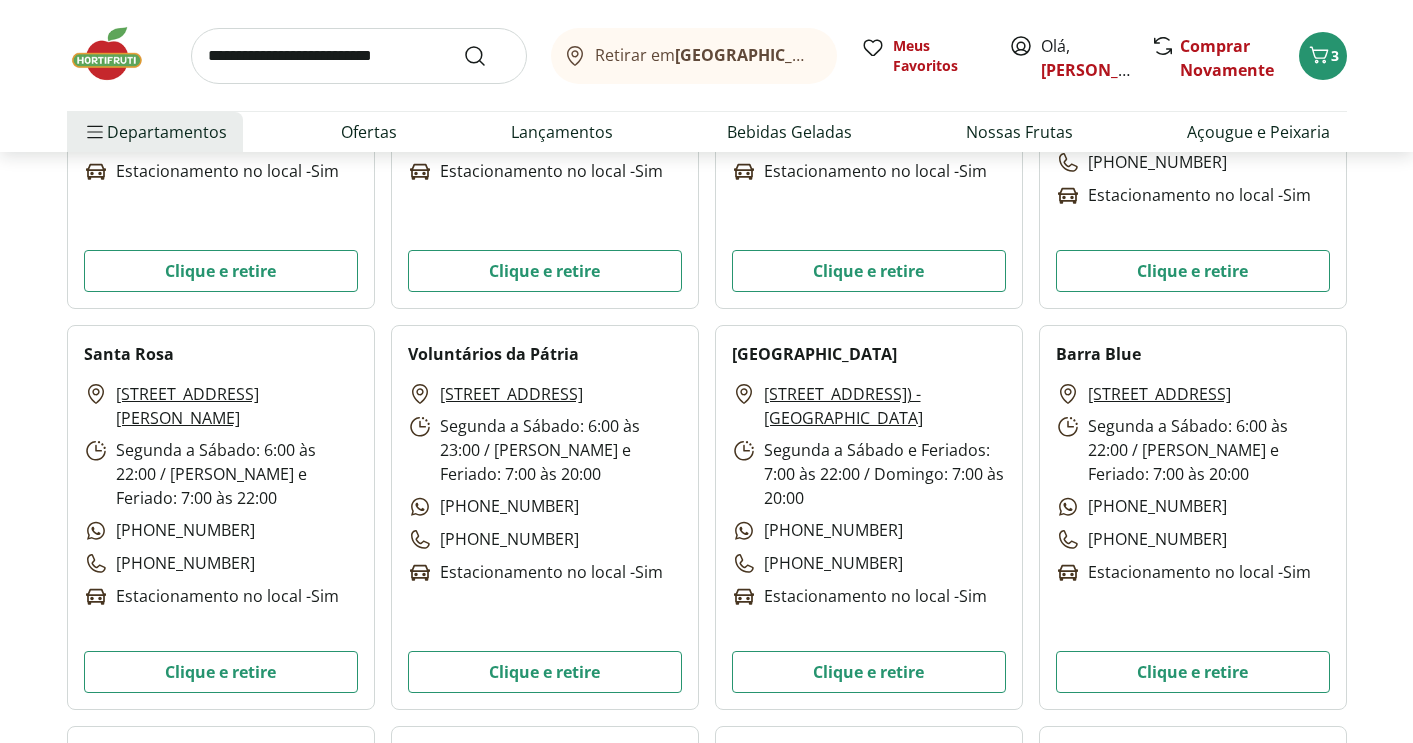 scroll, scrollTop: 2744, scrollLeft: 0, axis: vertical 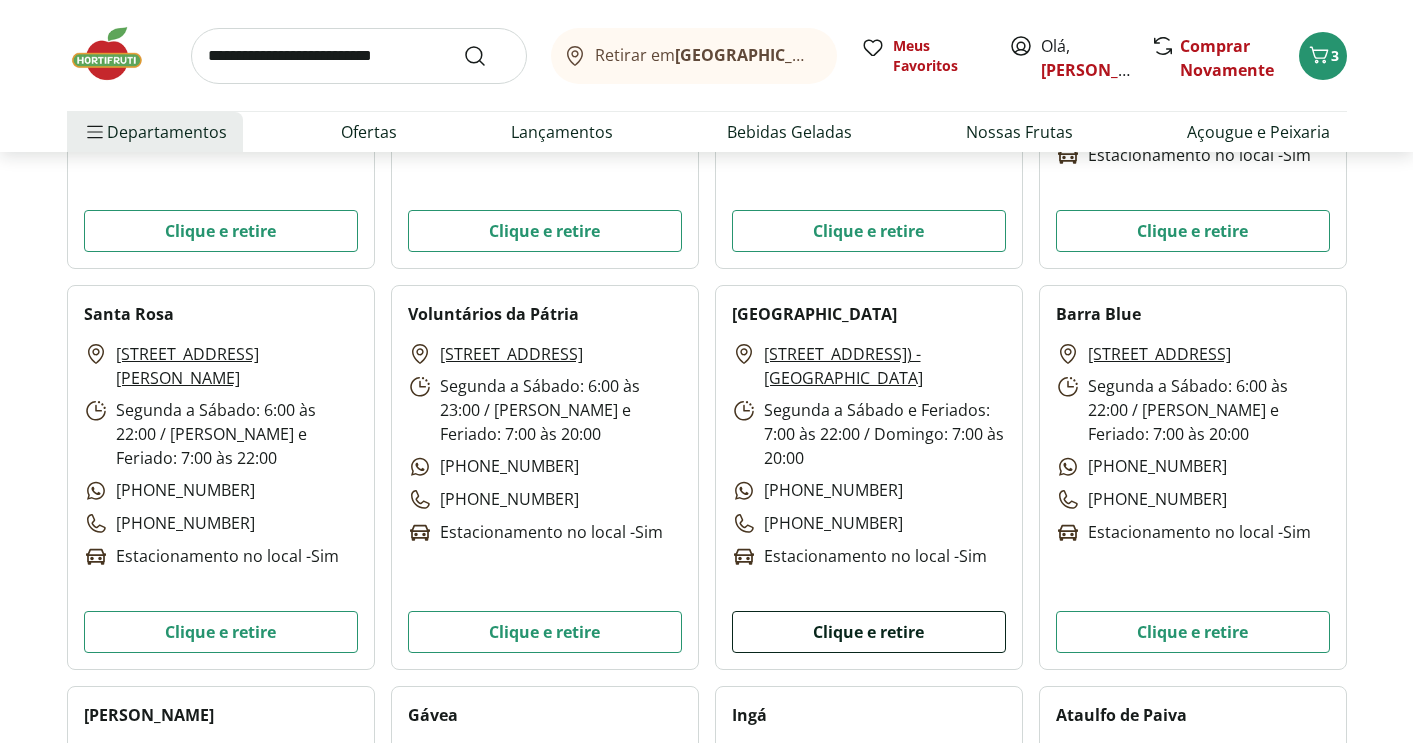click on "Clique e retire" at bounding box center (869, 632) 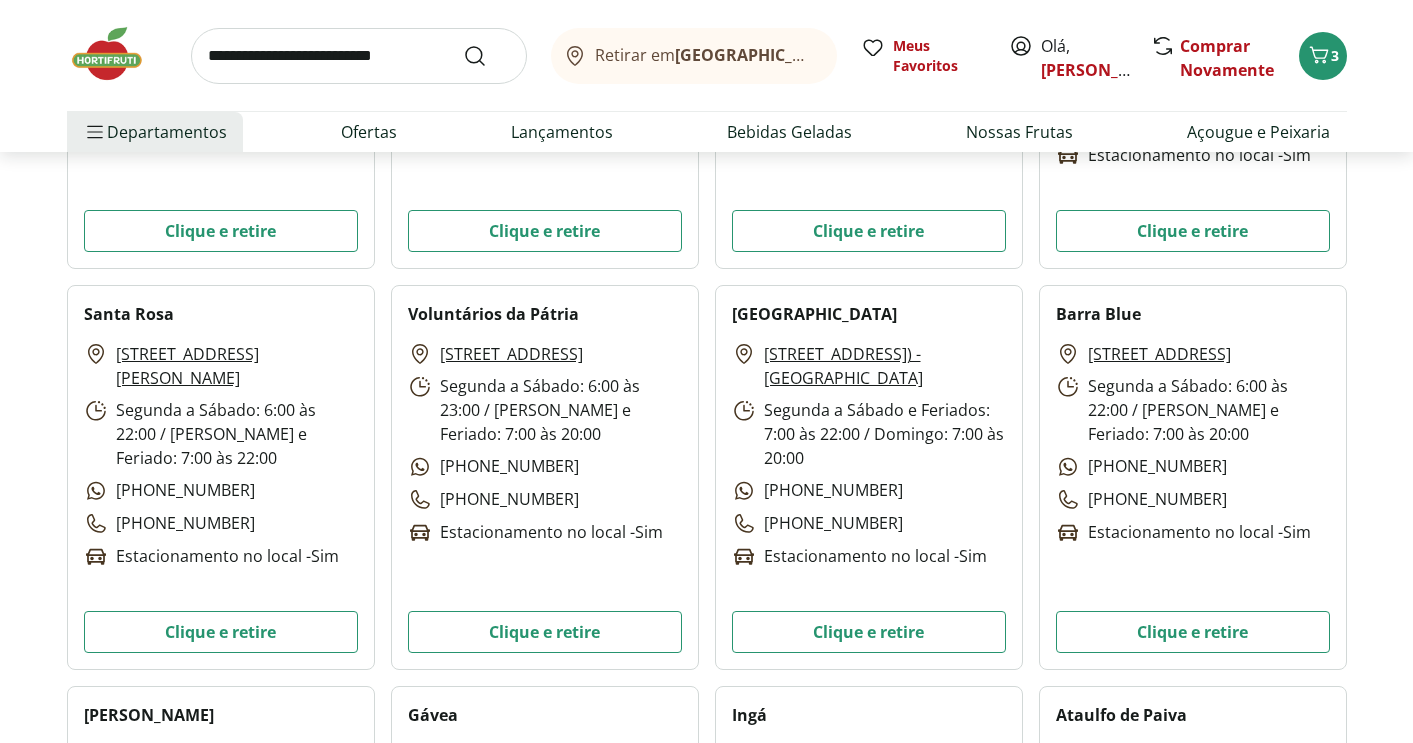 click on "Segunda a Sábado e Feriados: 7:00 às 22:00 / Domingo: 7:00 às 20:00" at bounding box center [869, 434] 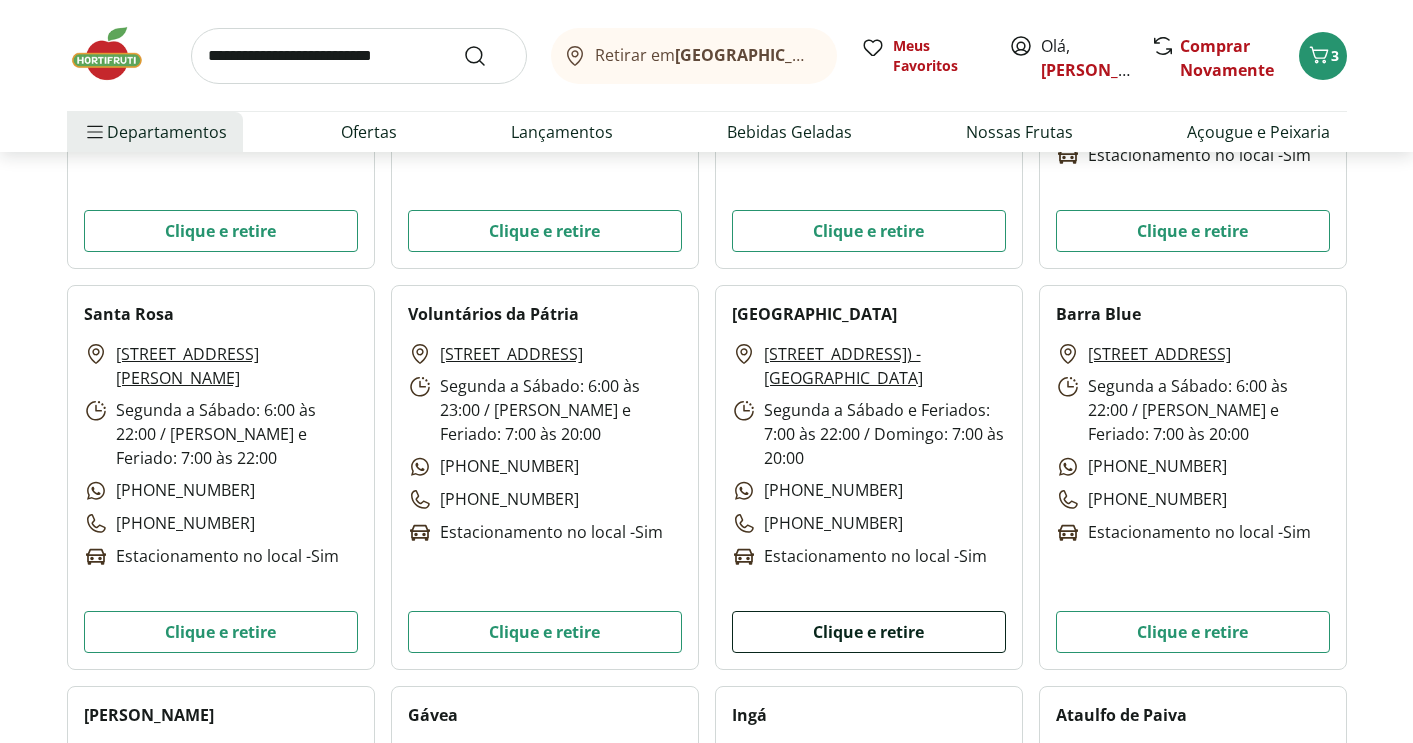 click on "Clique e retire" at bounding box center [869, 632] 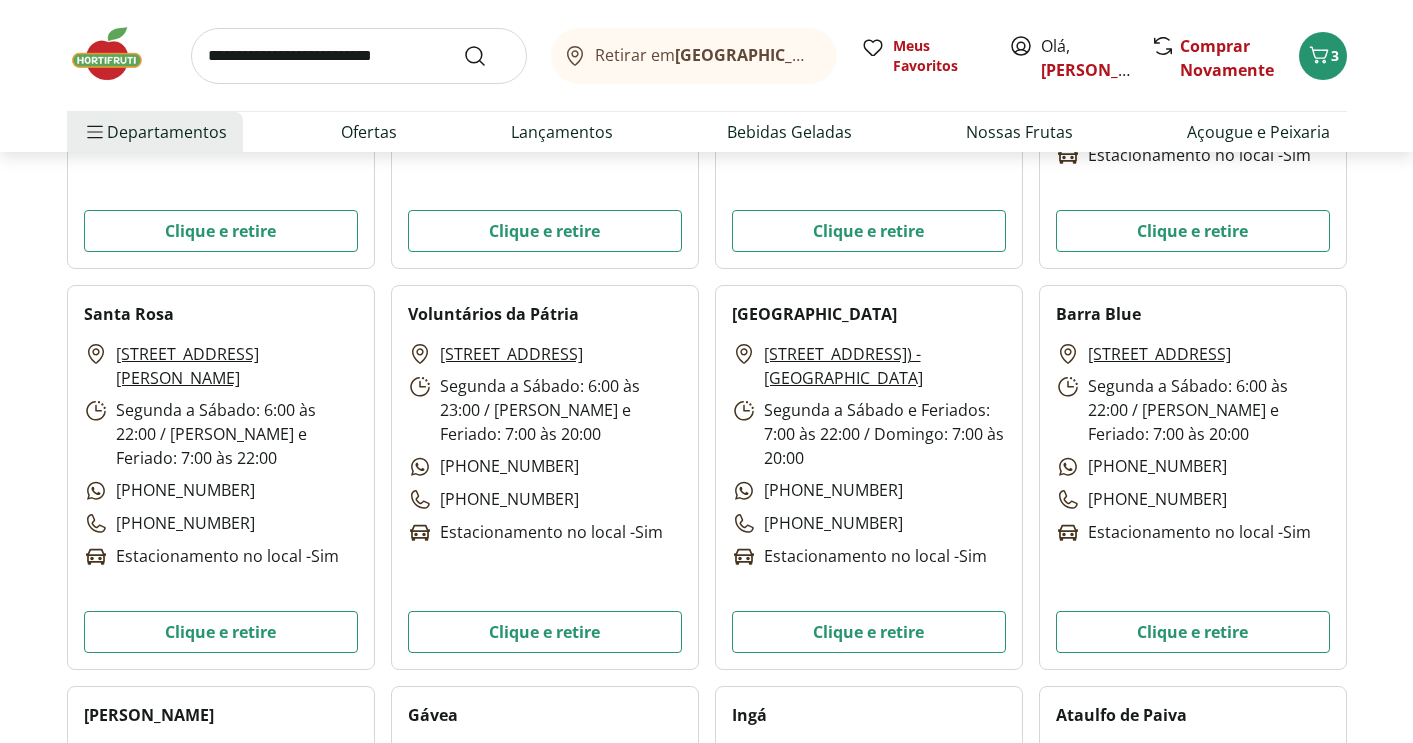 click on "[GEOGRAPHIC_DATA]/[GEOGRAPHIC_DATA]" at bounding box center [843, 55] 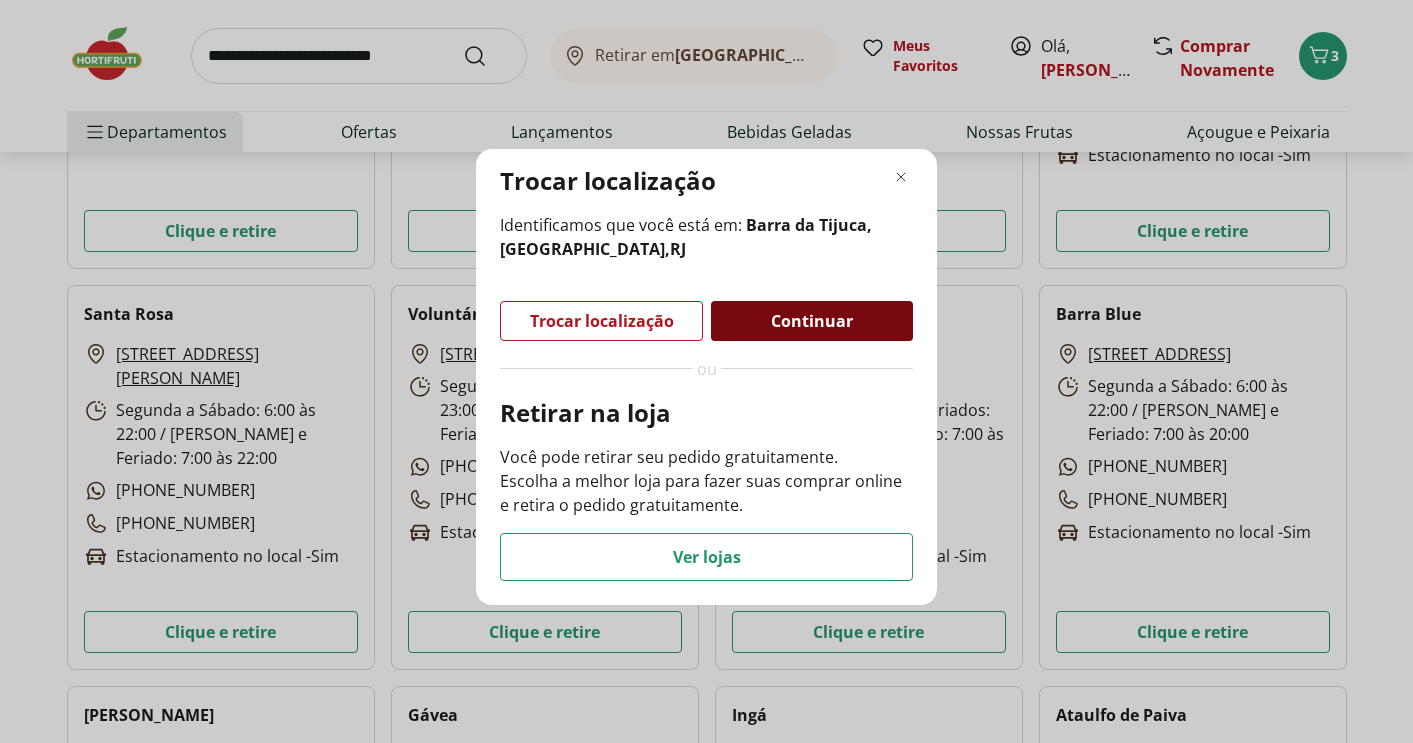 click on "Continuar" at bounding box center (812, 321) 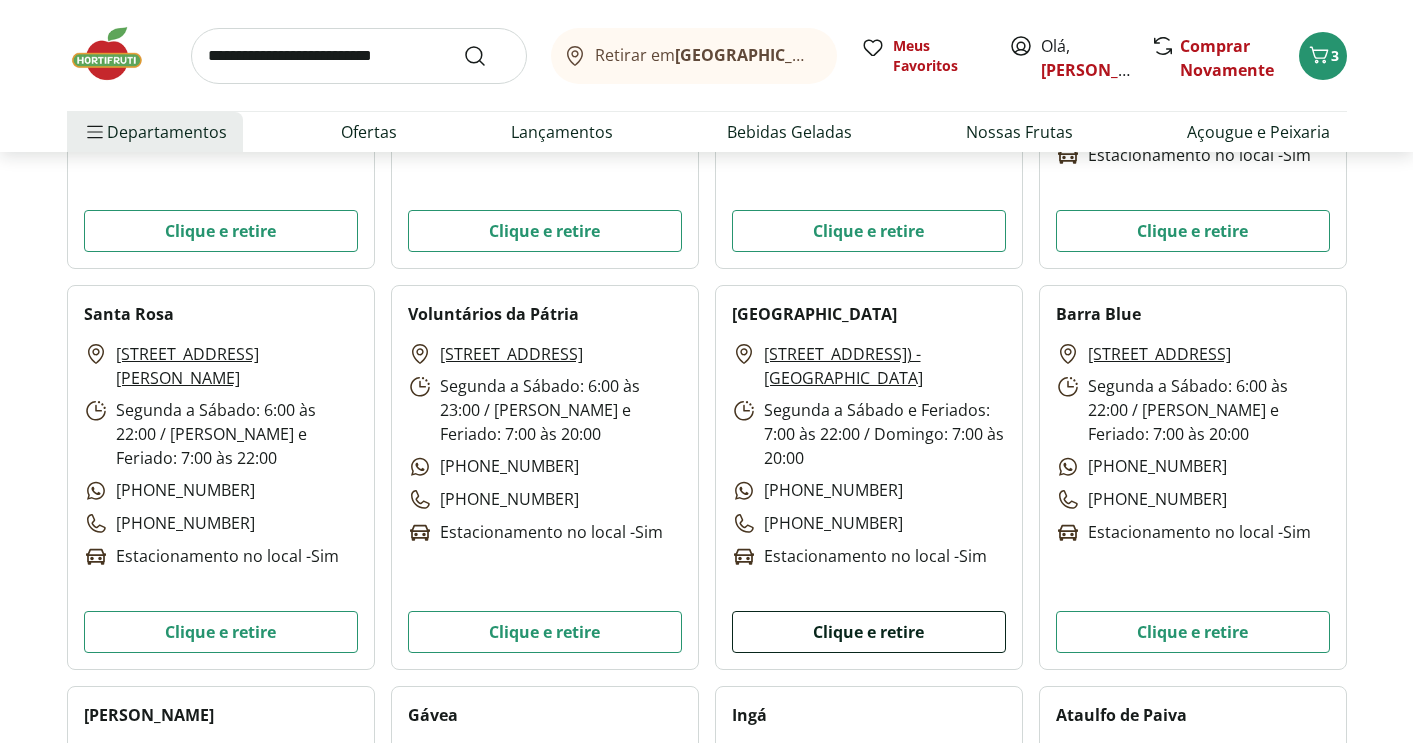 click on "Clique e retire" at bounding box center [869, 632] 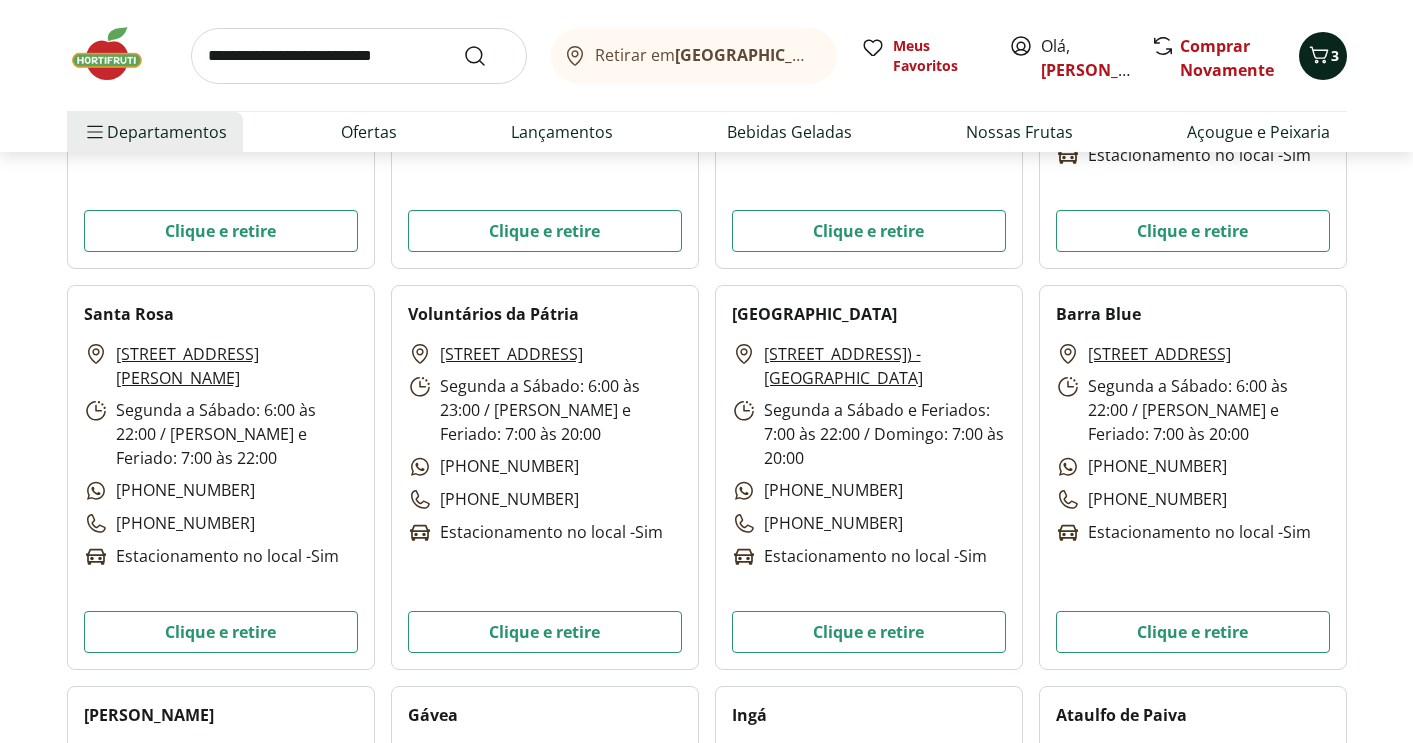 click on "3" at bounding box center [1335, 55] 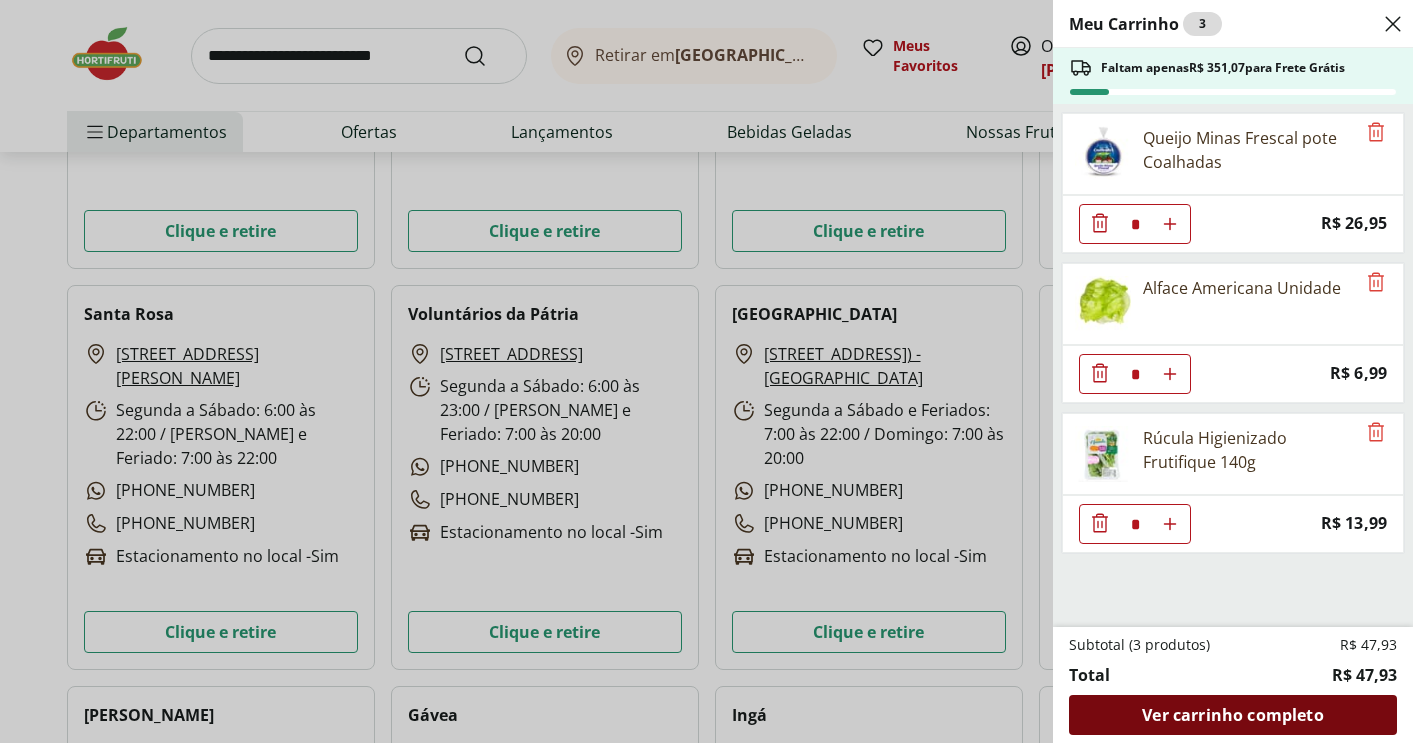 click on "Ver carrinho completo" at bounding box center (1232, 715) 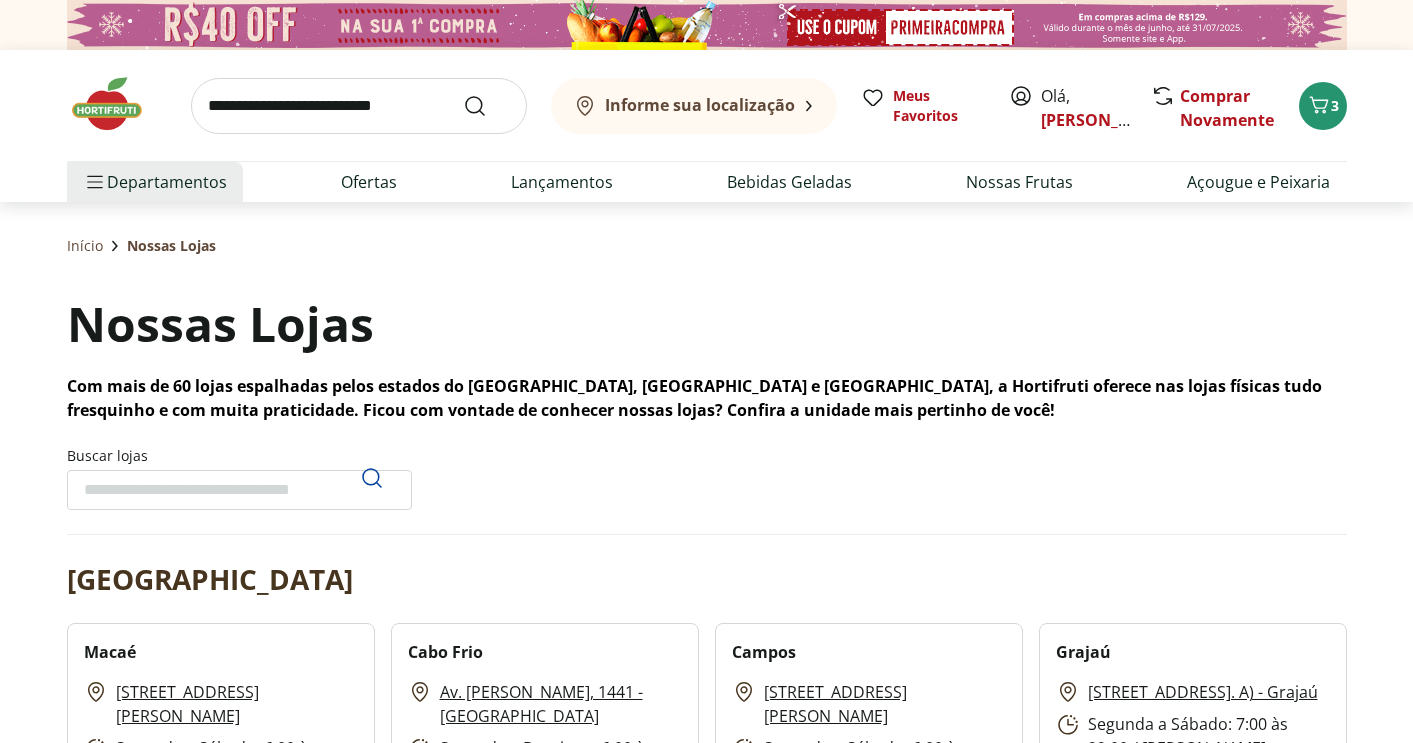scroll, scrollTop: 0, scrollLeft: 0, axis: both 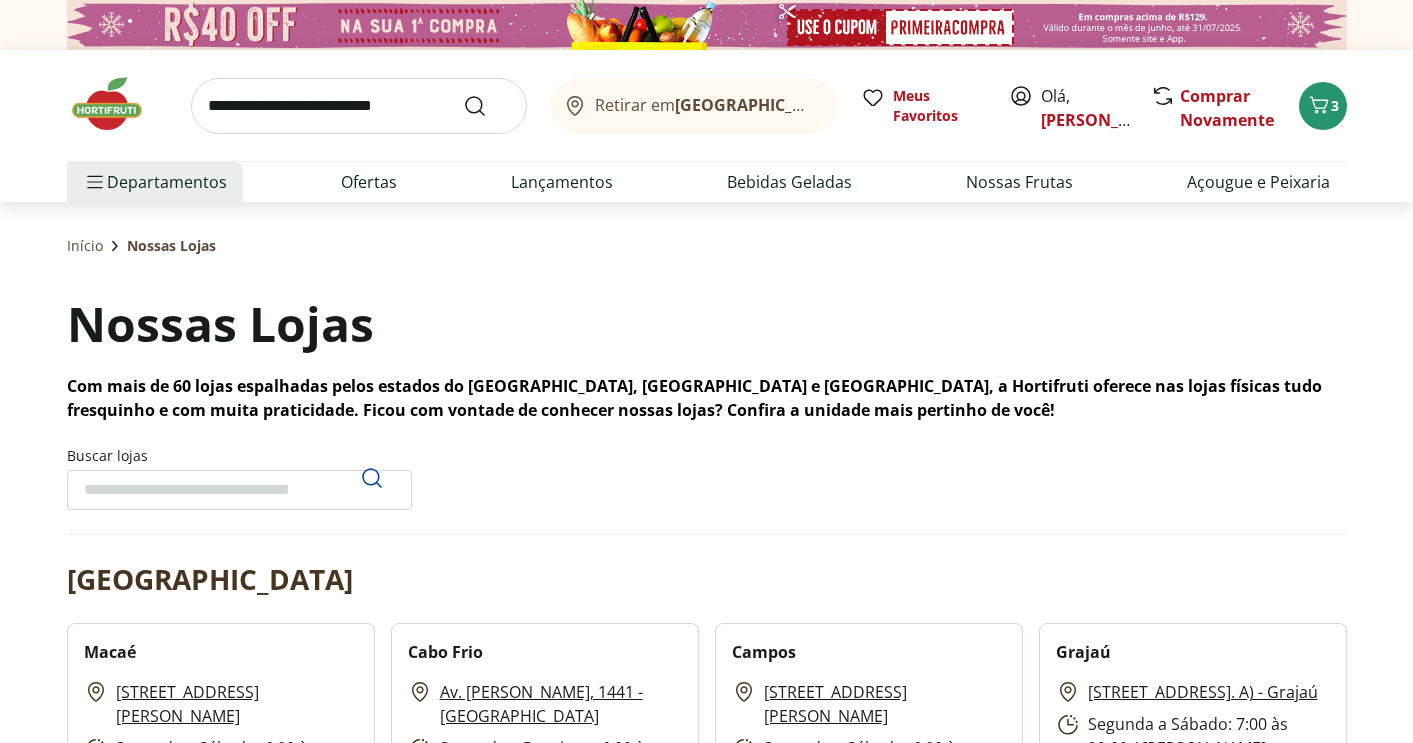 click at bounding box center [359, 106] 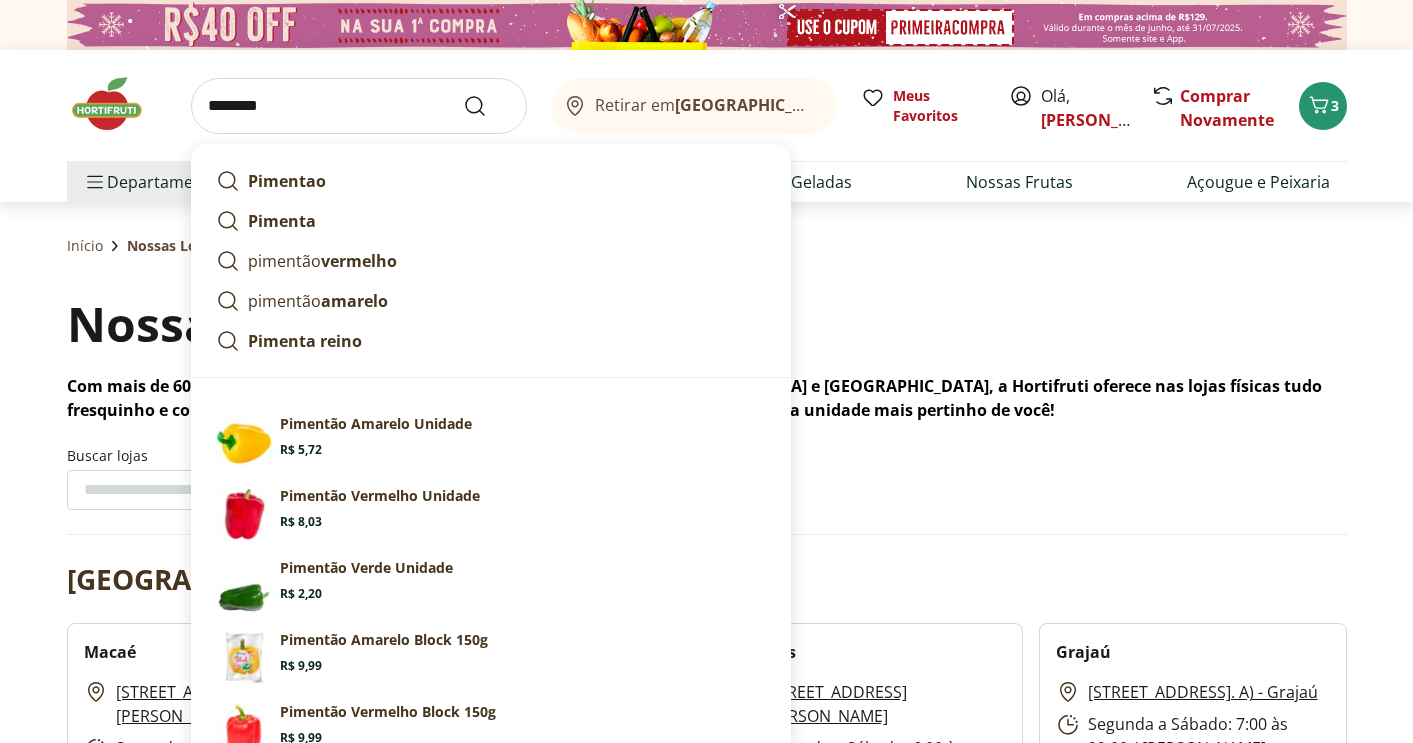 type on "********" 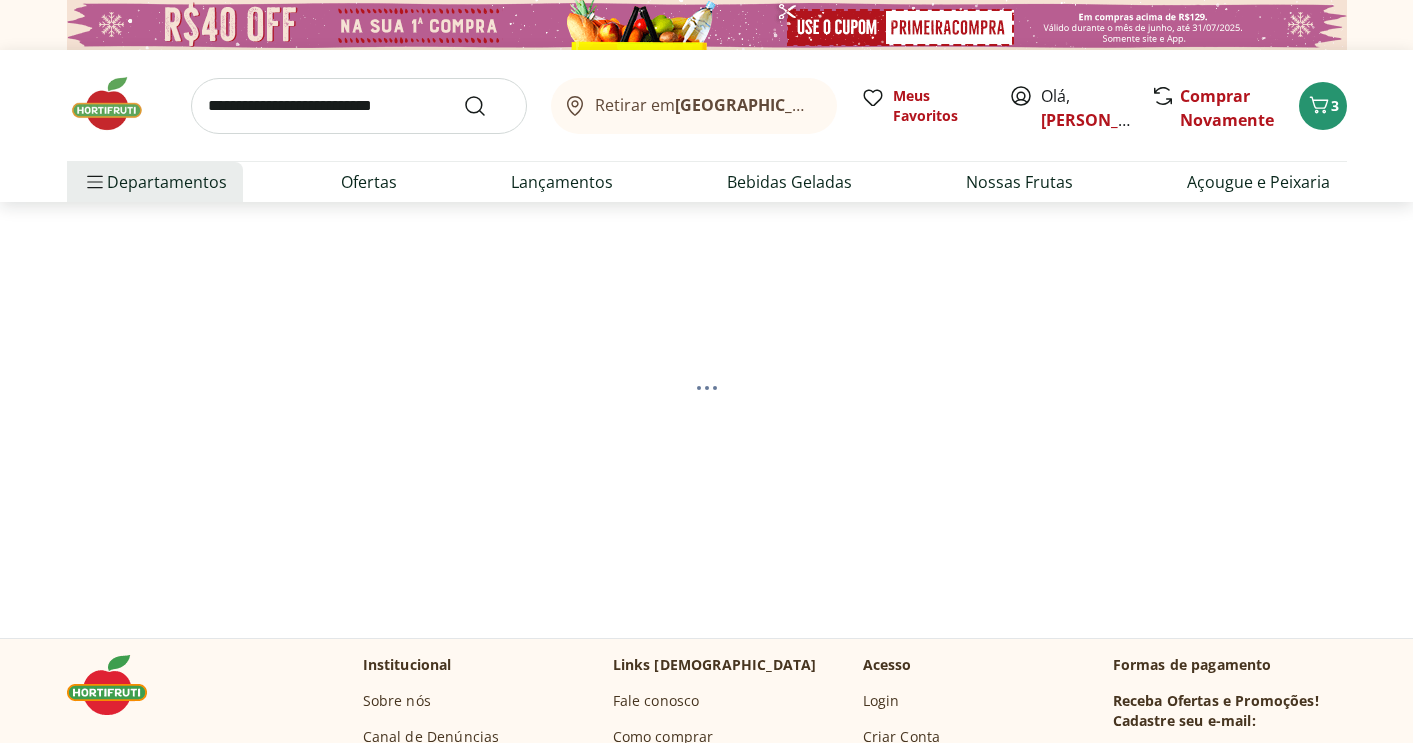 select on "**********" 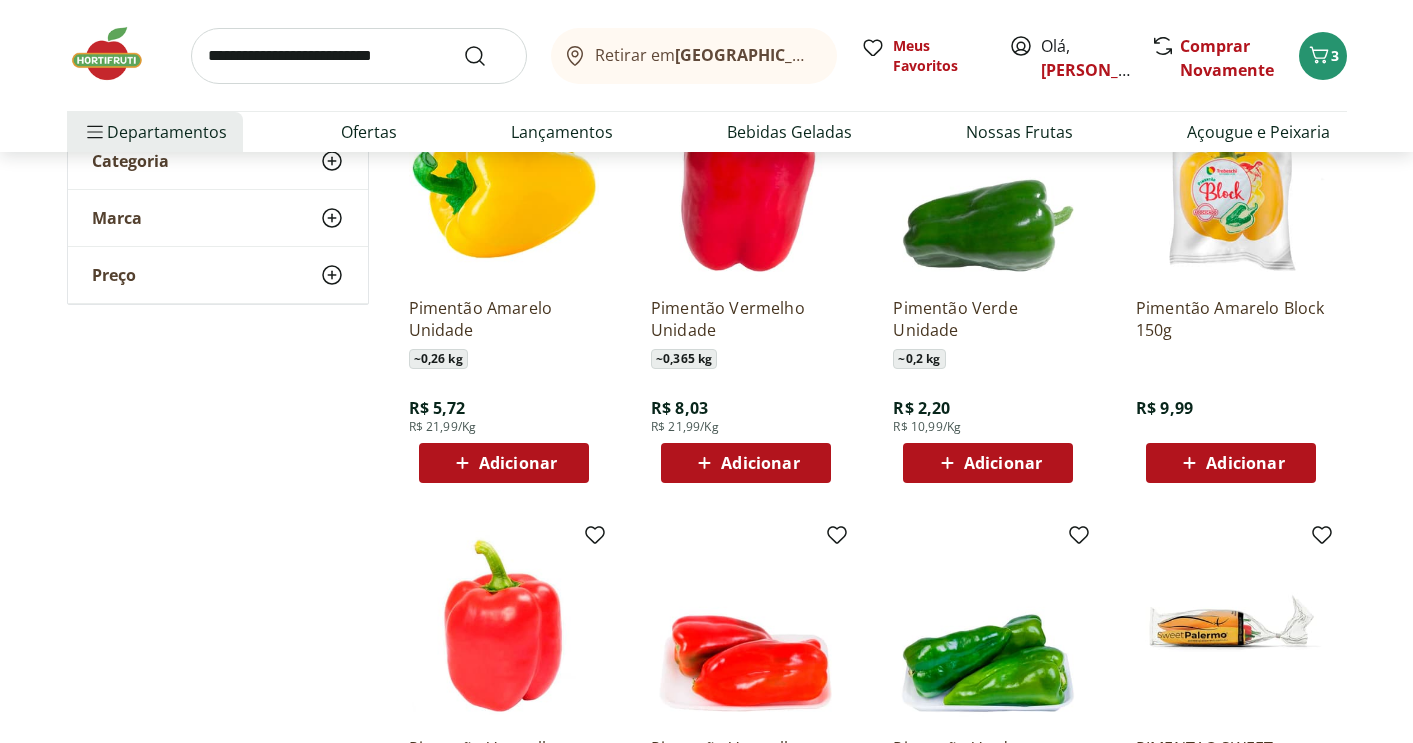 scroll, scrollTop: 331, scrollLeft: 0, axis: vertical 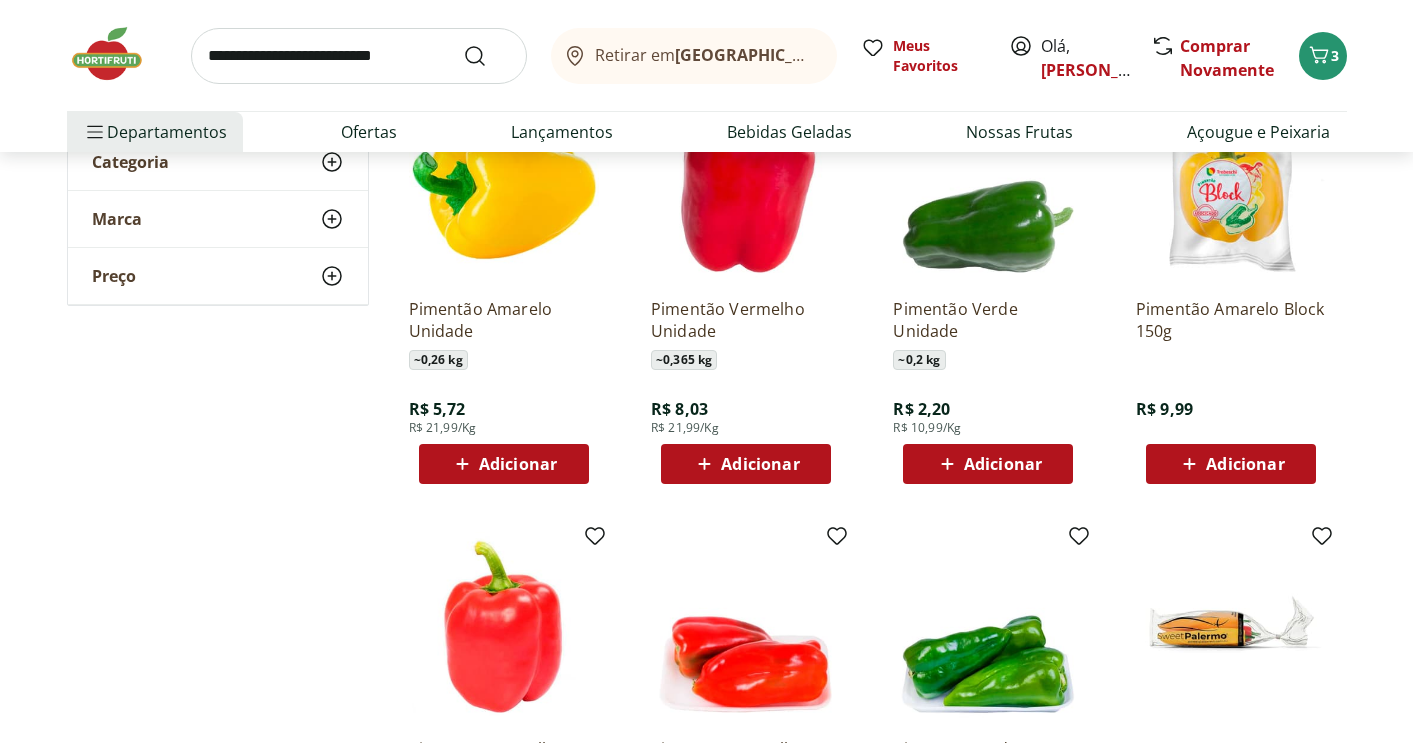 click on "Adicionar" at bounding box center (518, 464) 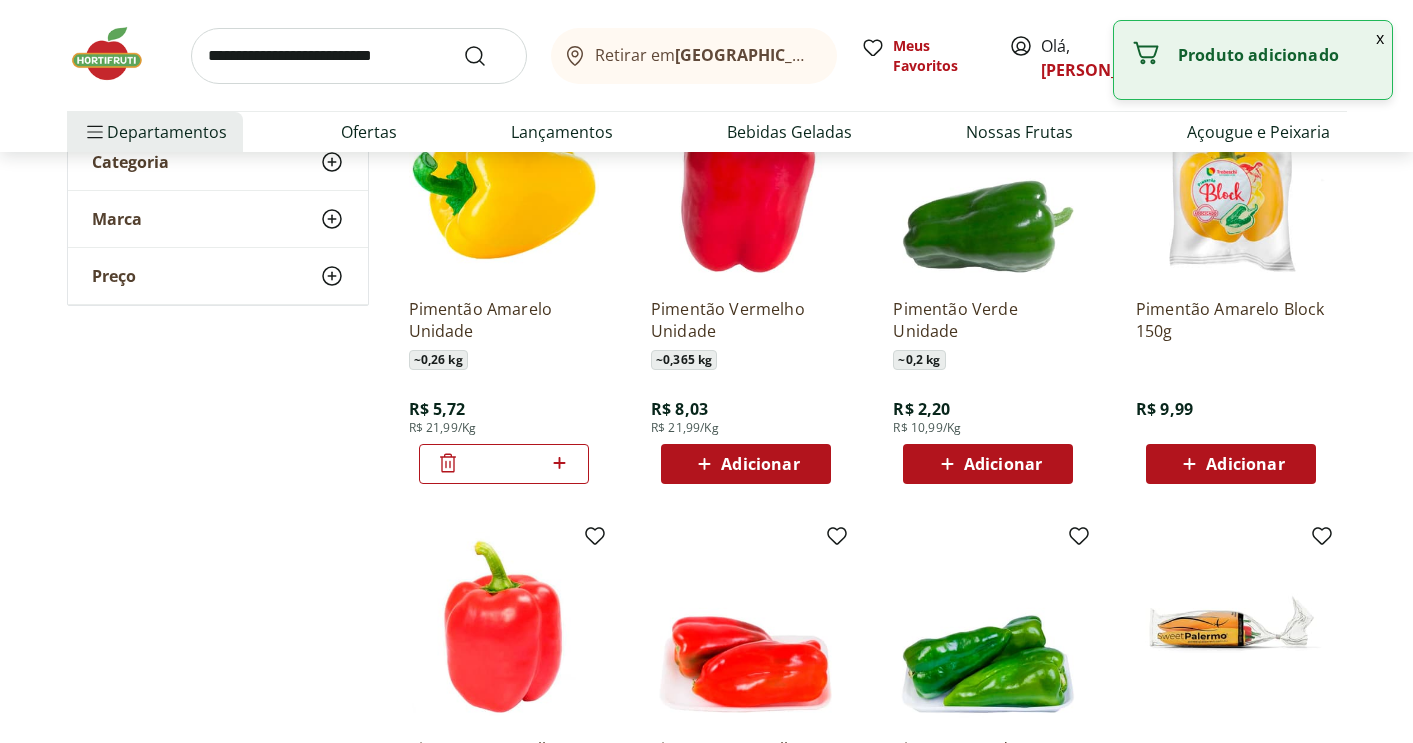 click on "Adicionar" at bounding box center [760, 464] 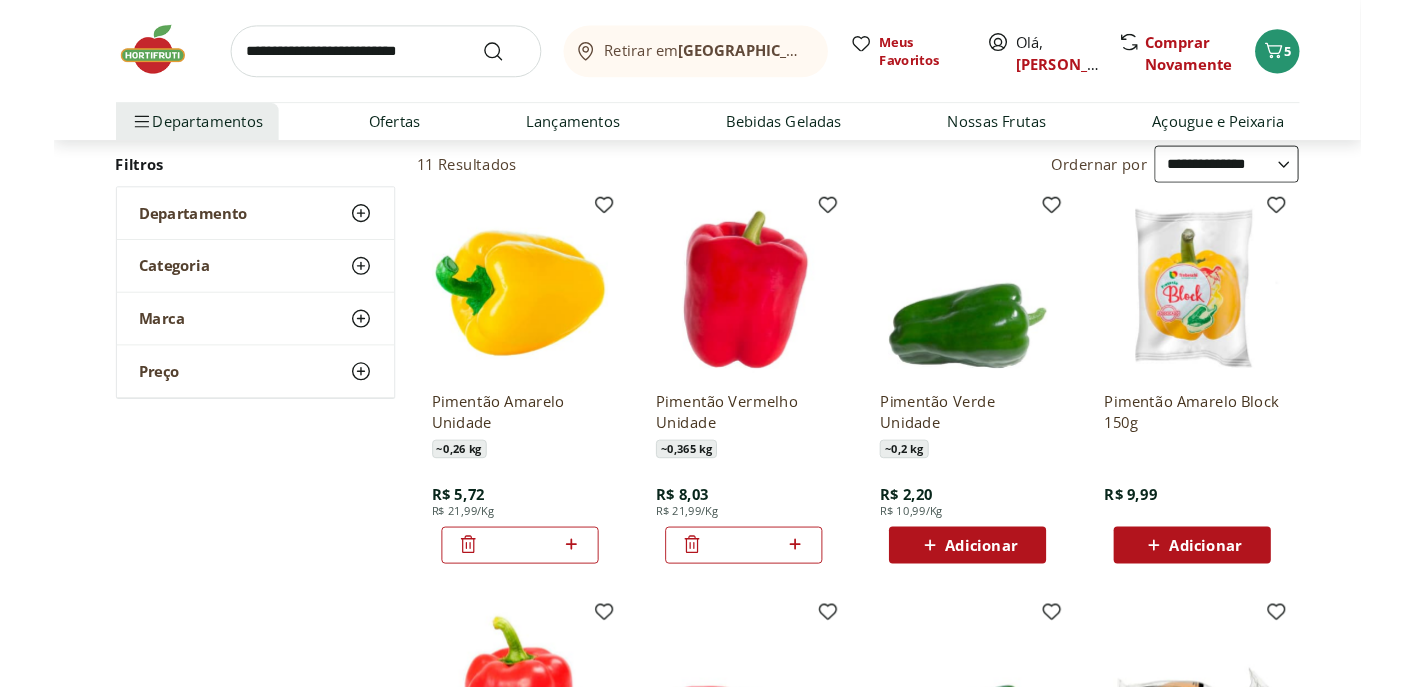 scroll, scrollTop: 228, scrollLeft: 0, axis: vertical 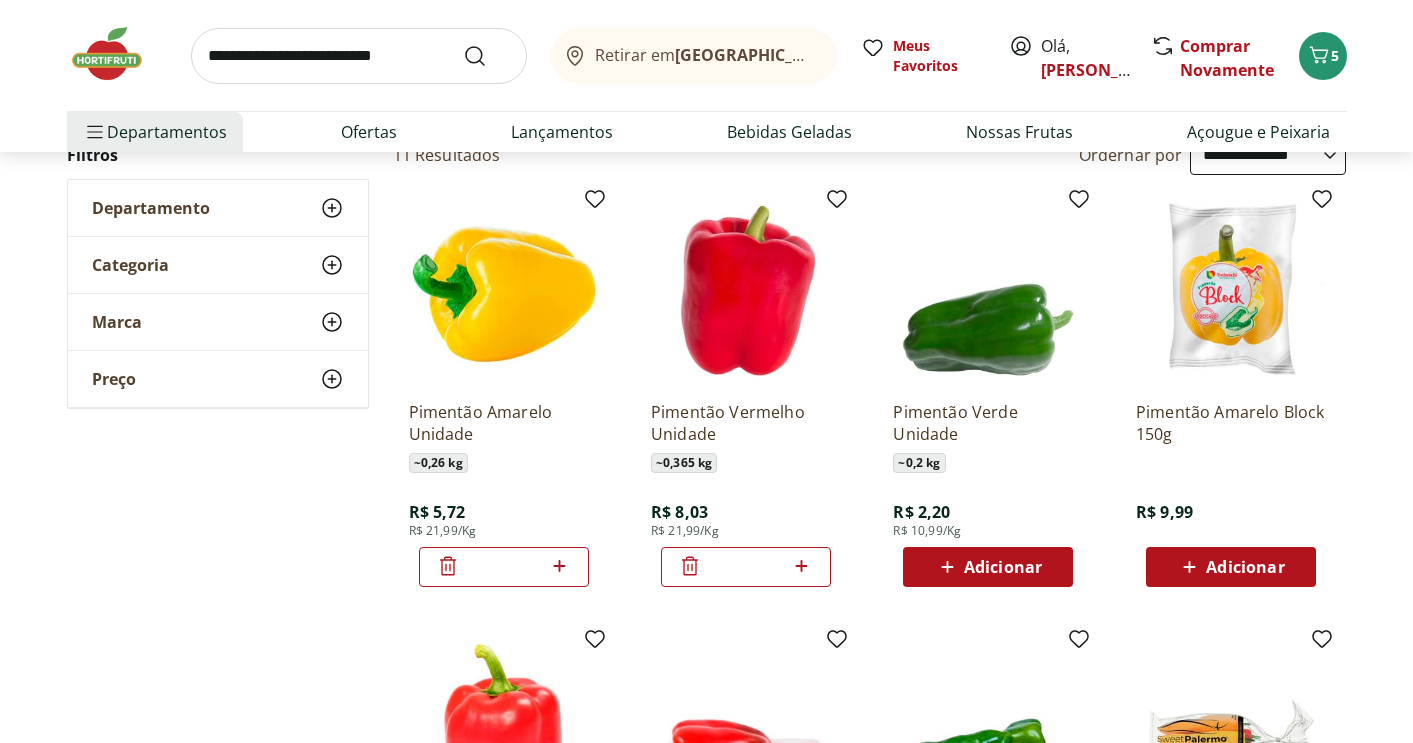 click on "Adicionar" at bounding box center [1003, 567] 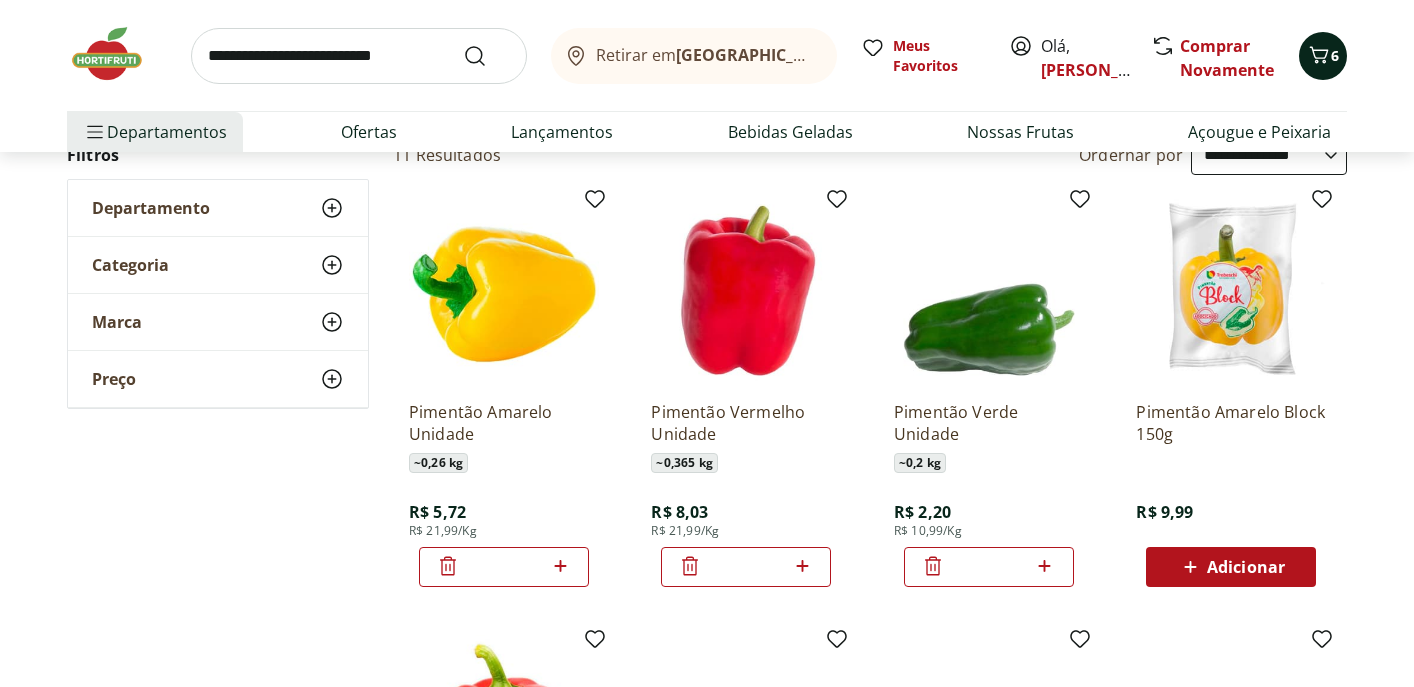click 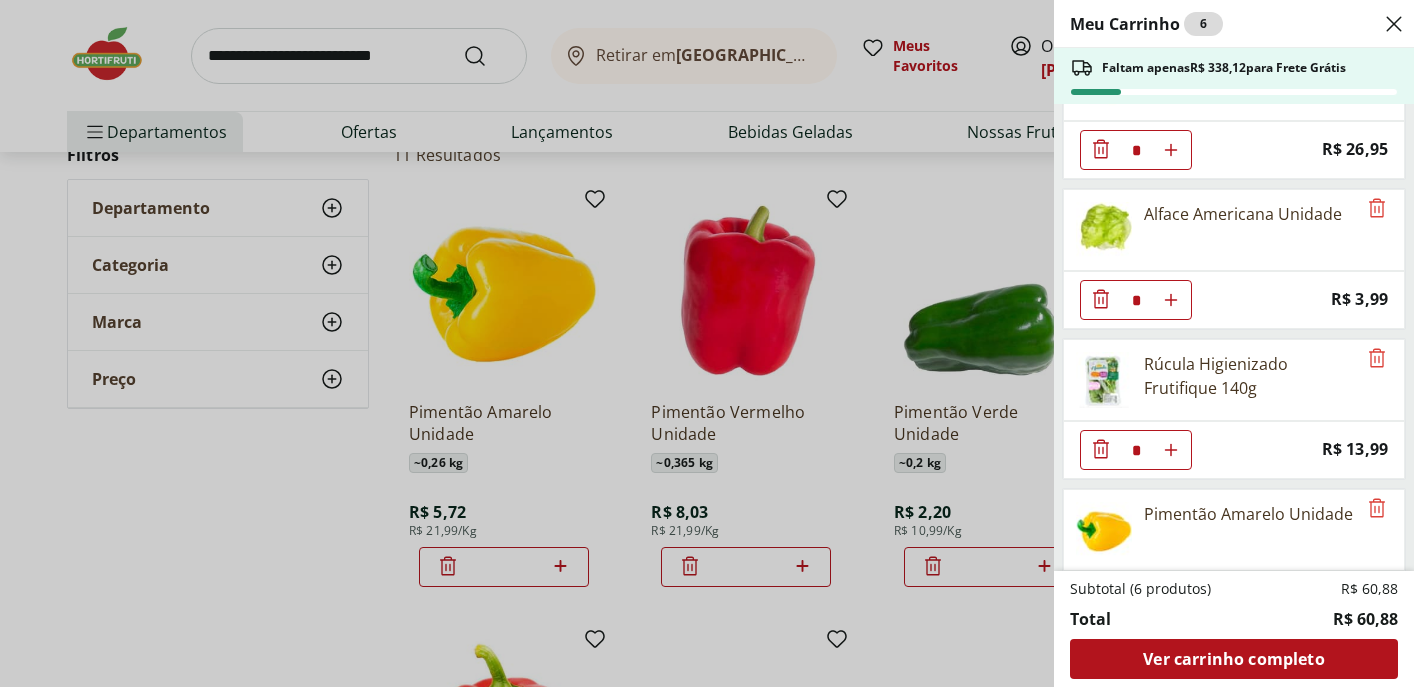 scroll, scrollTop: 0, scrollLeft: 0, axis: both 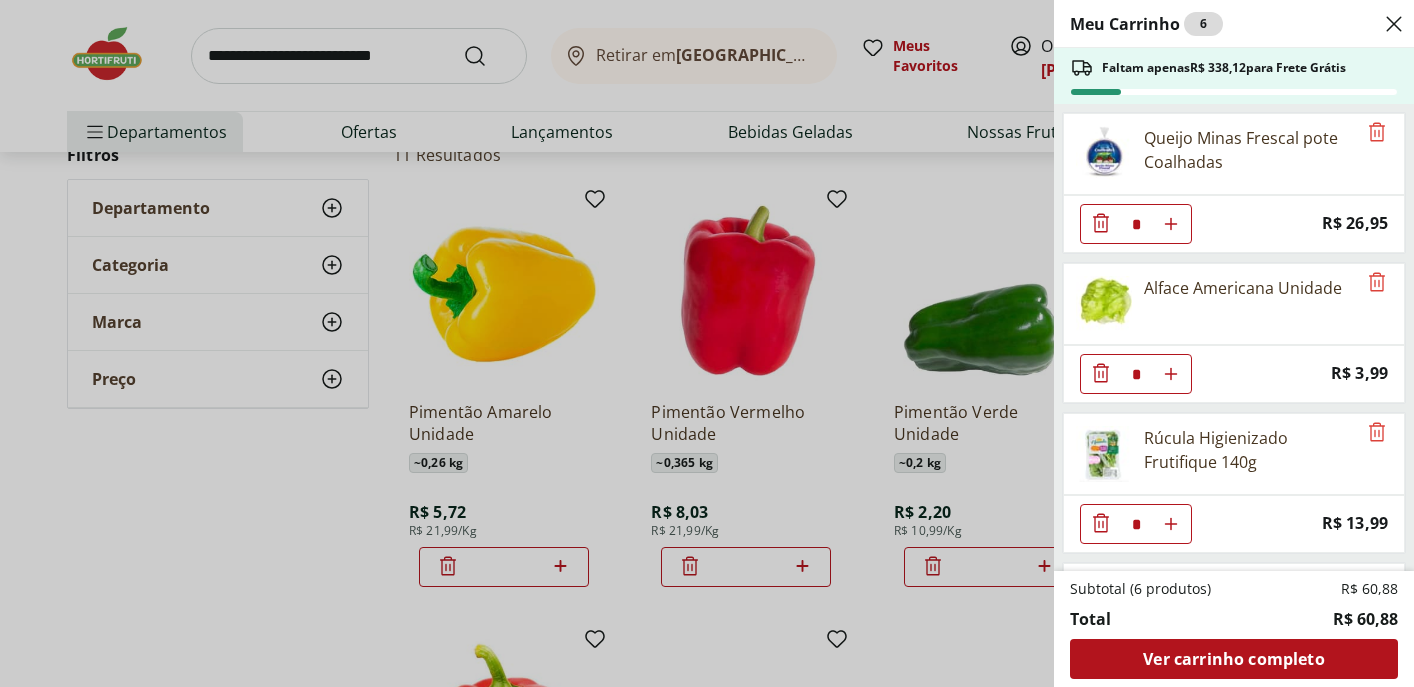 click 